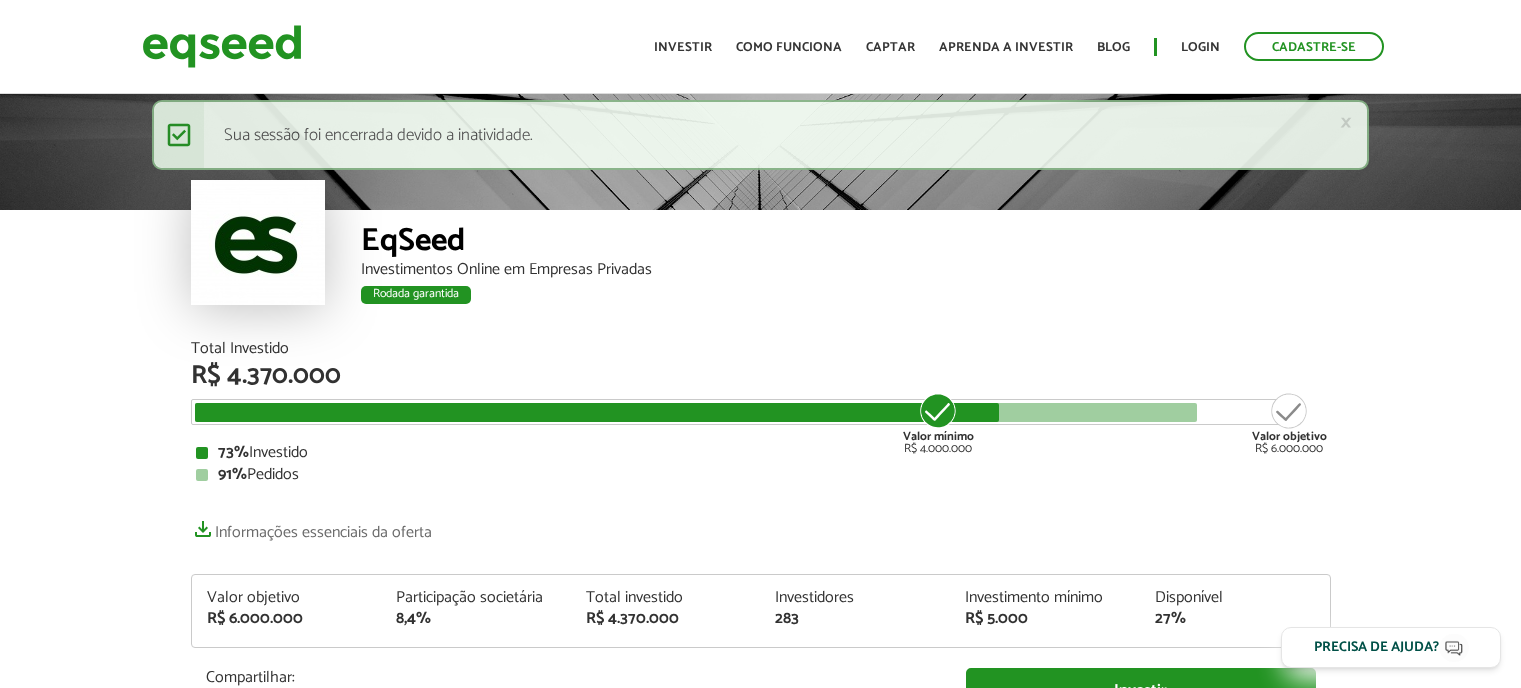 scroll, scrollTop: 0, scrollLeft: 0, axis: both 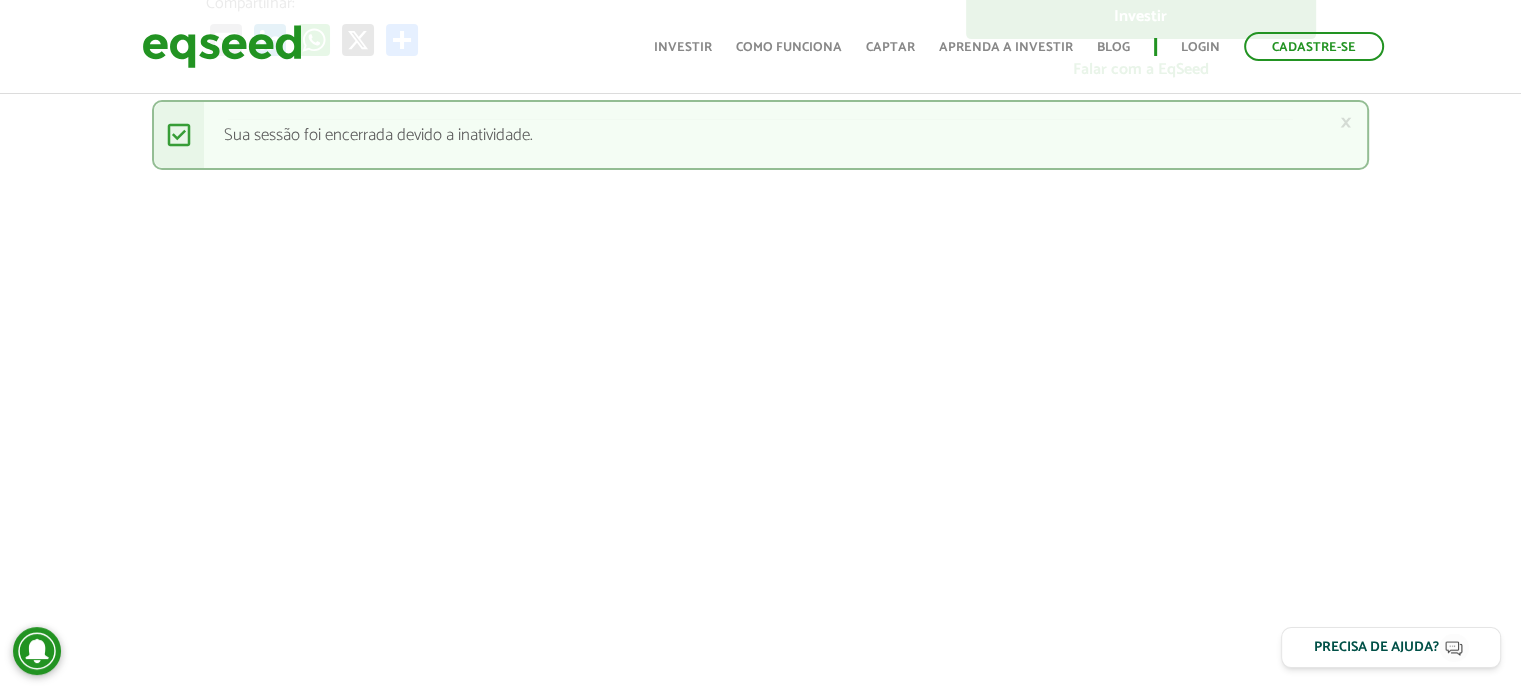 drag, startPoint x: 811, startPoint y: 217, endPoint x: 771, endPoint y: 312, distance: 103.077644 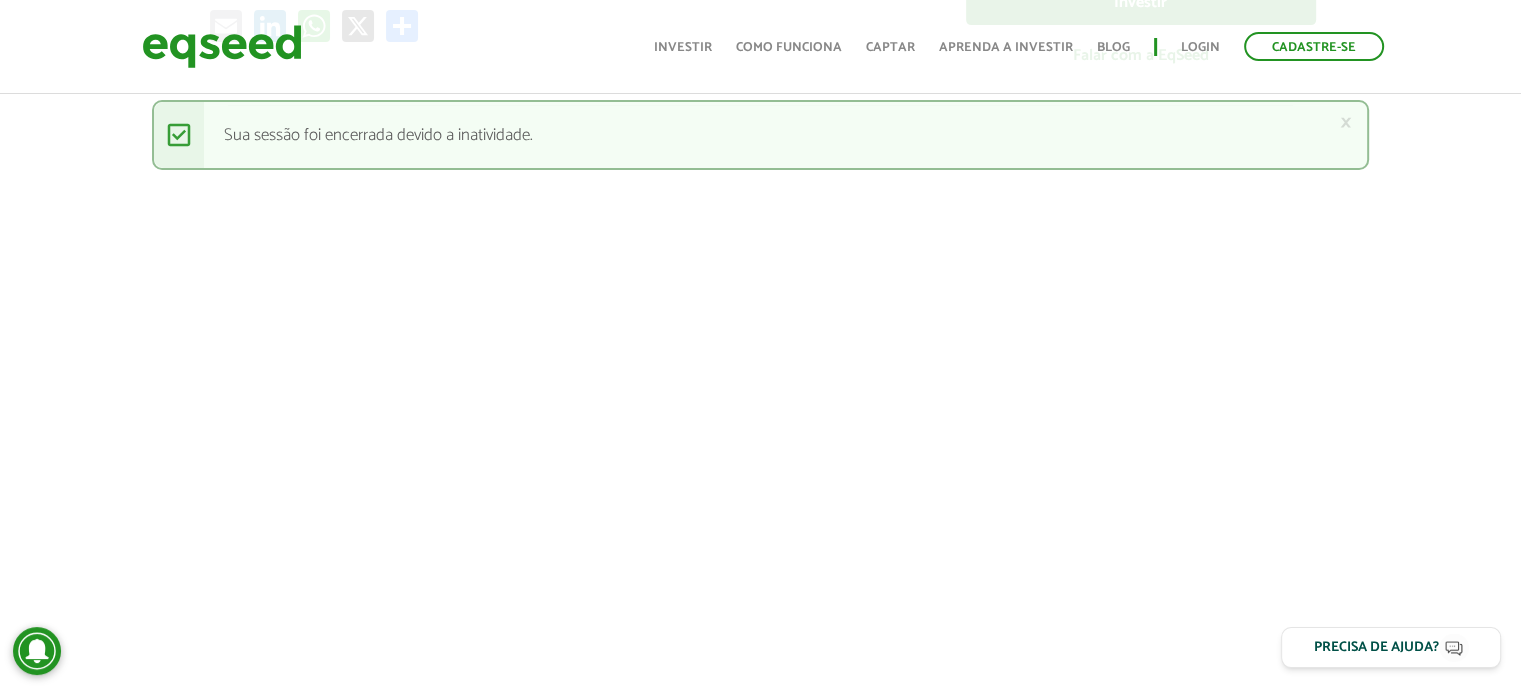 scroll, scrollTop: 1110, scrollLeft: 0, axis: vertical 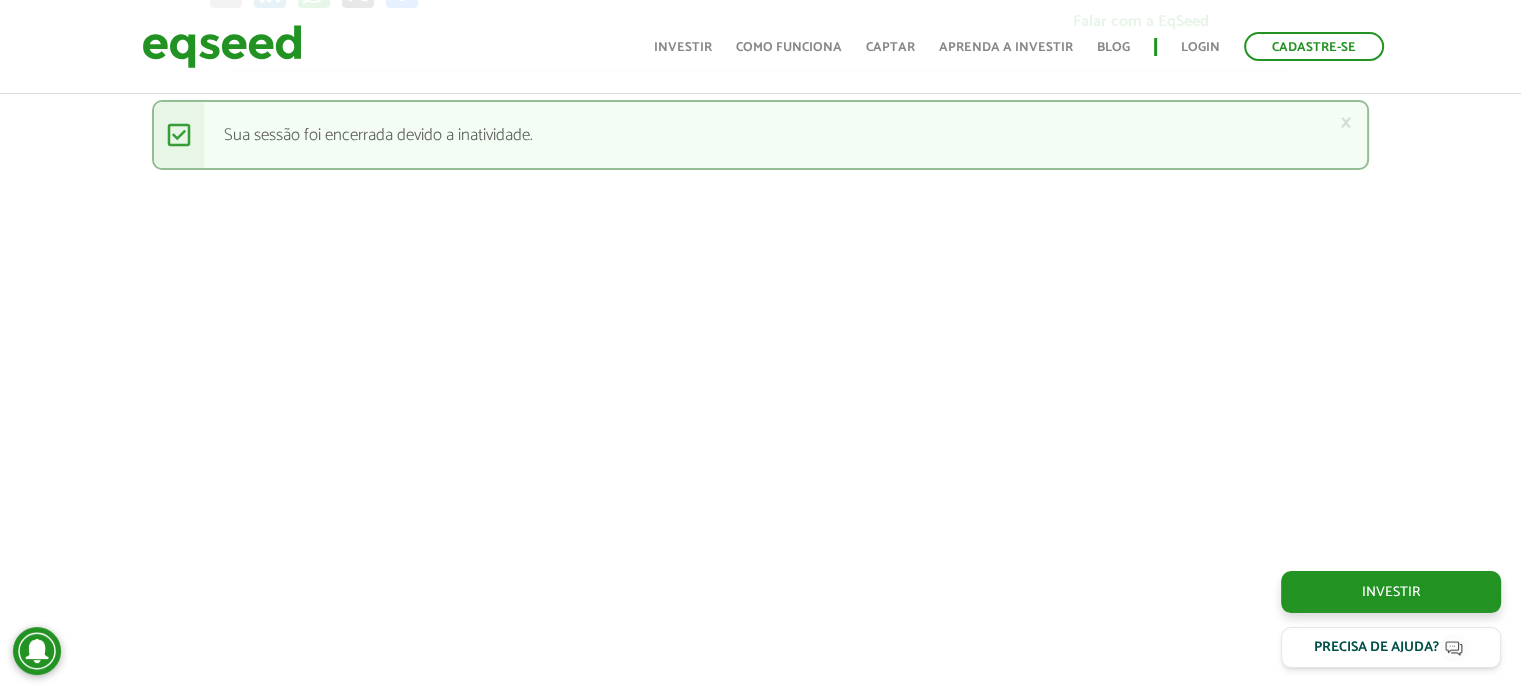 drag, startPoint x: 368, startPoint y: 453, endPoint x: 370, endPoint y: 368, distance: 85.02353 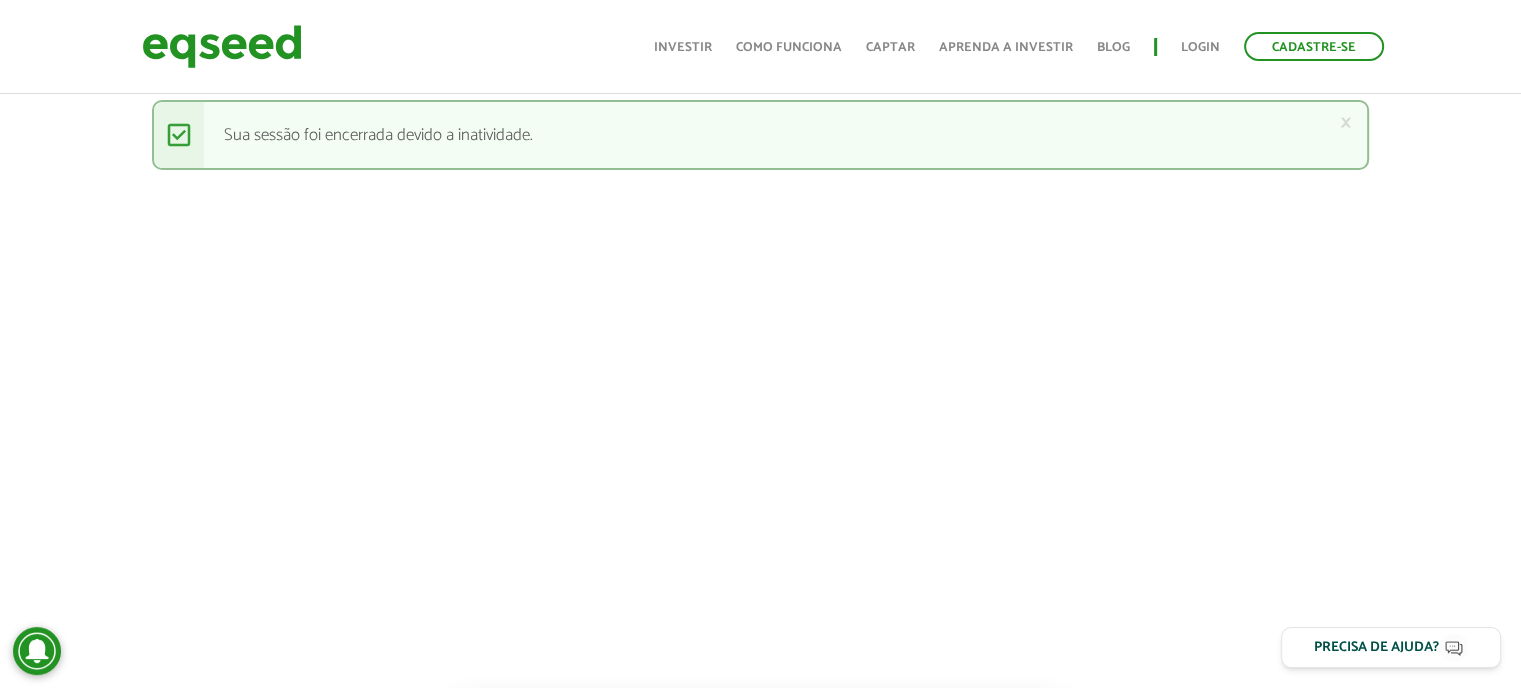 drag, startPoint x: 68, startPoint y: 399, endPoint x: 71, endPoint y: 443, distance: 44.102154 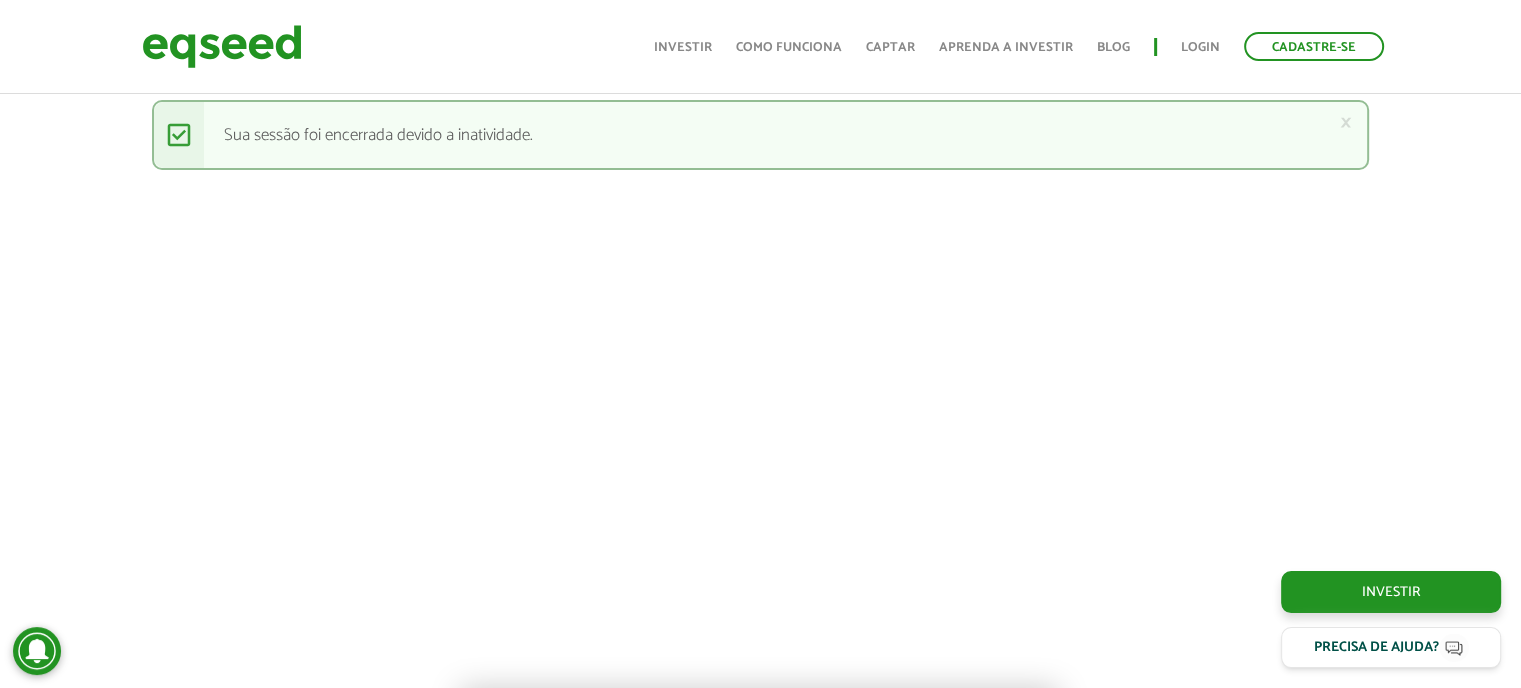 click on "×
Mensagem de status
Sua sessão foi encerrada devido a inatividade." at bounding box center [760, 135] 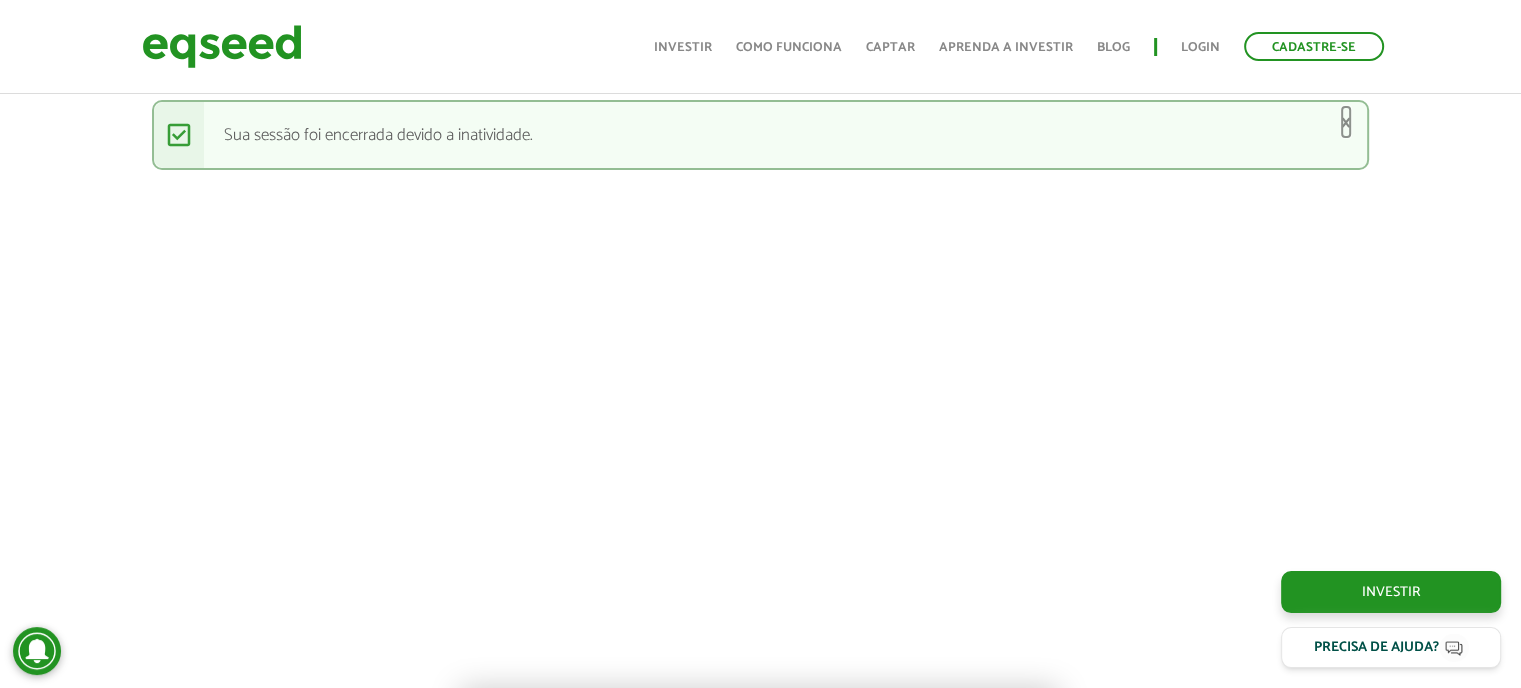 click on "×" at bounding box center (1346, 122) 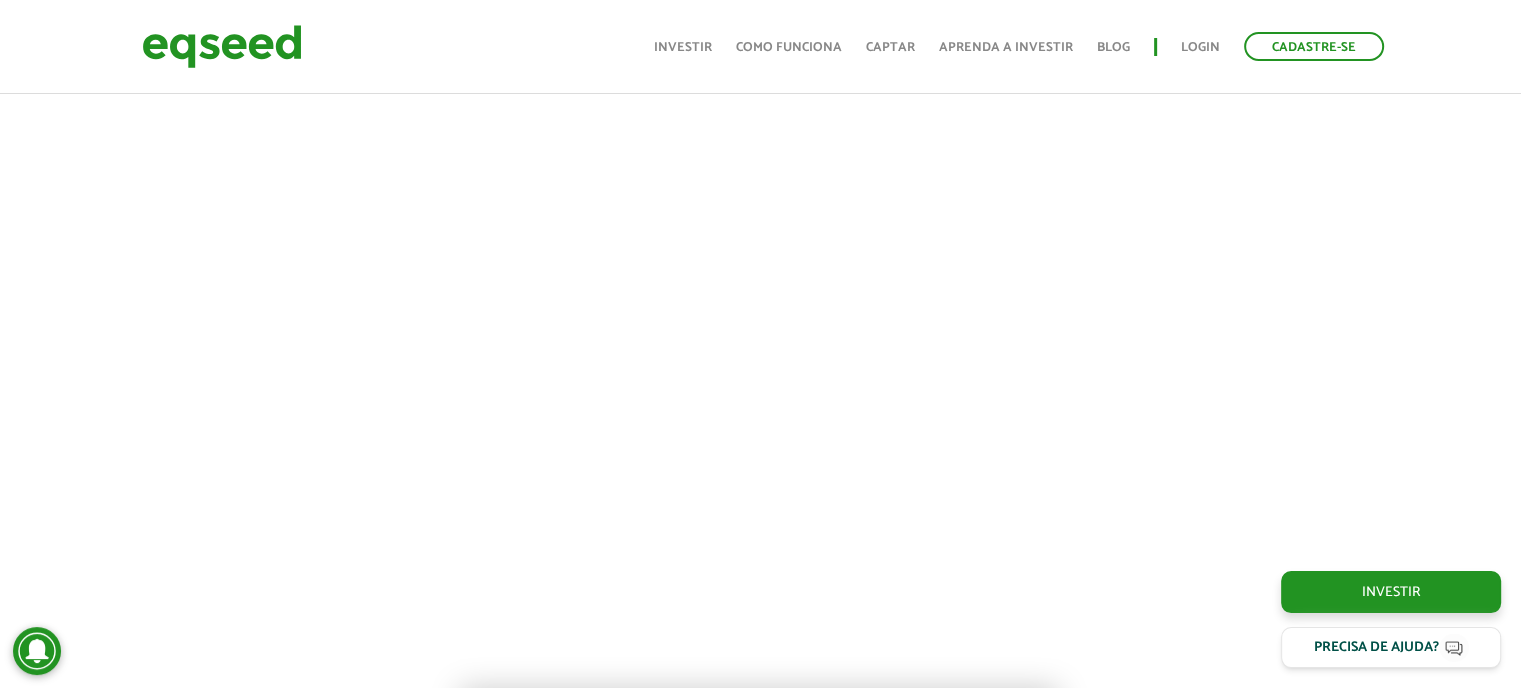 click at bounding box center [760, 306] 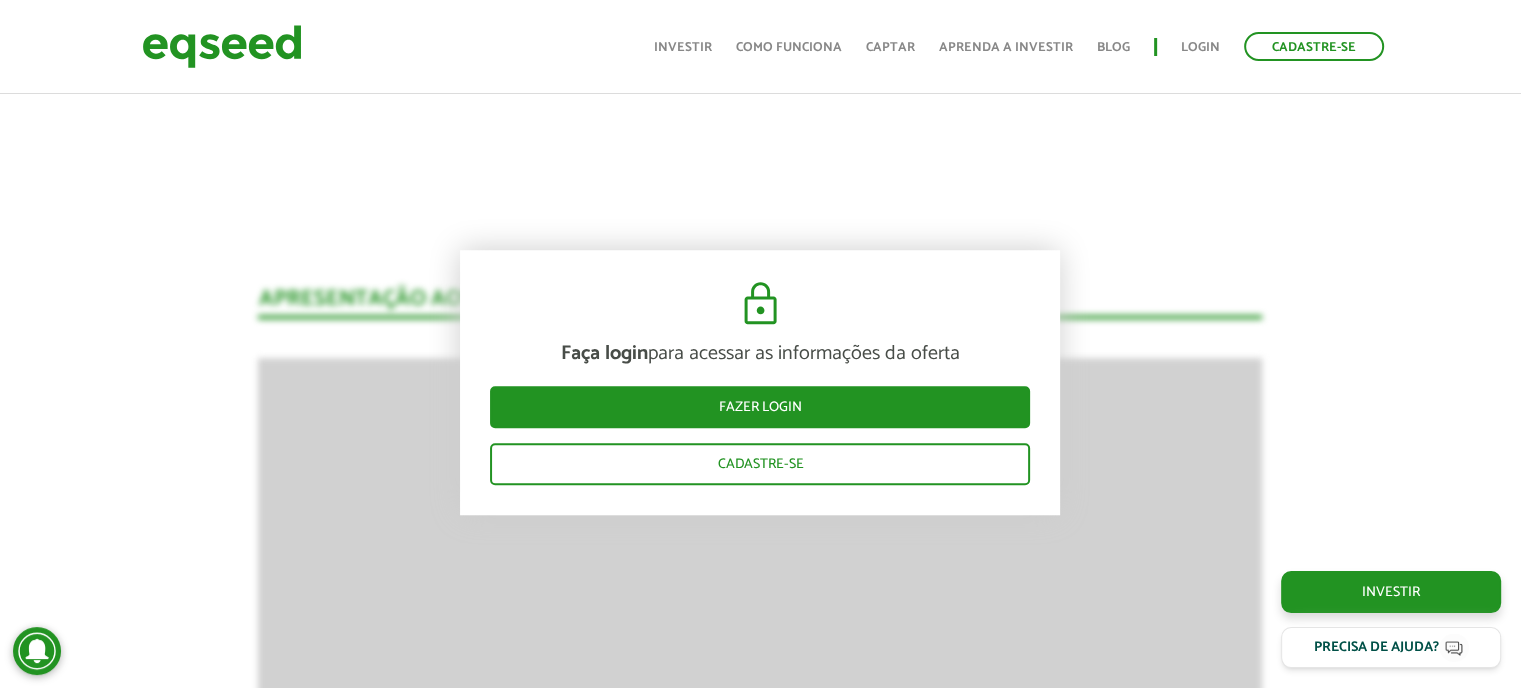 scroll, scrollTop: 1479, scrollLeft: 0, axis: vertical 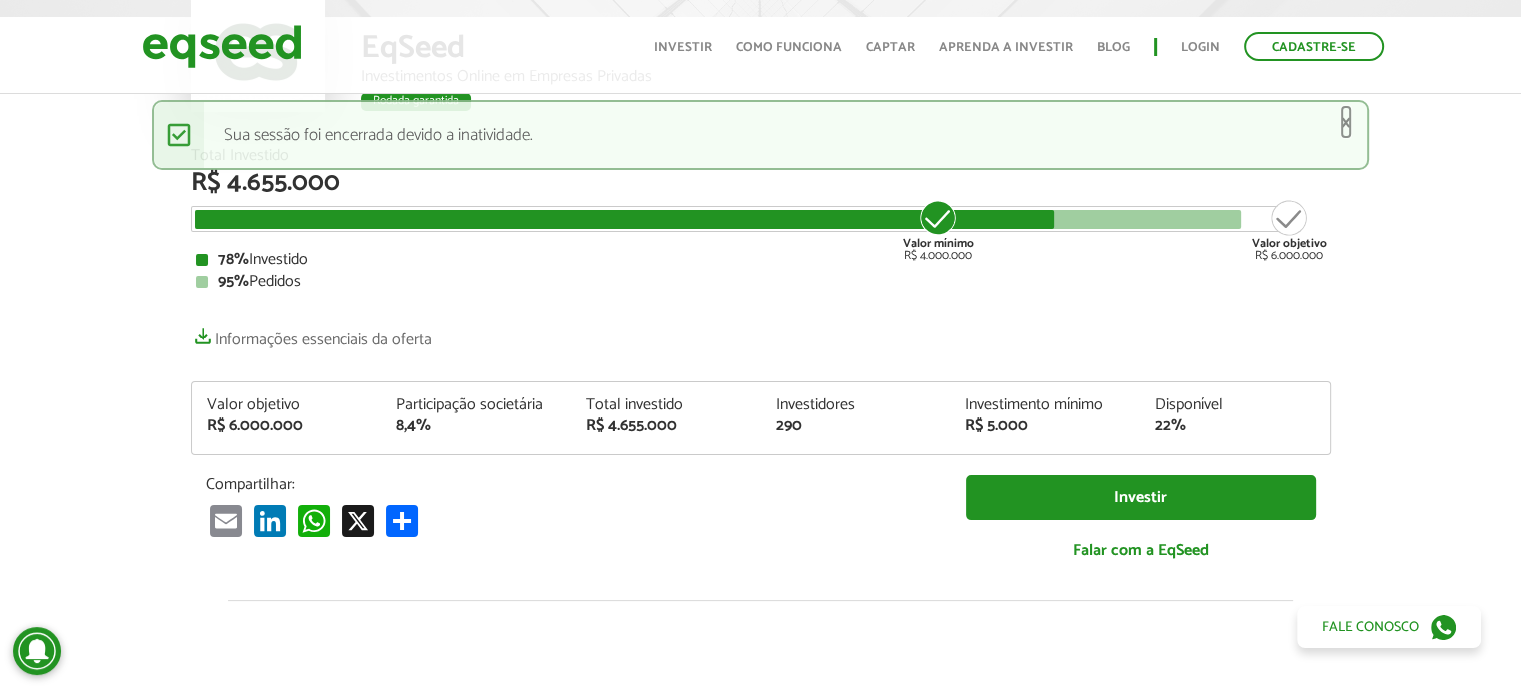 click on "×" at bounding box center (1346, 122) 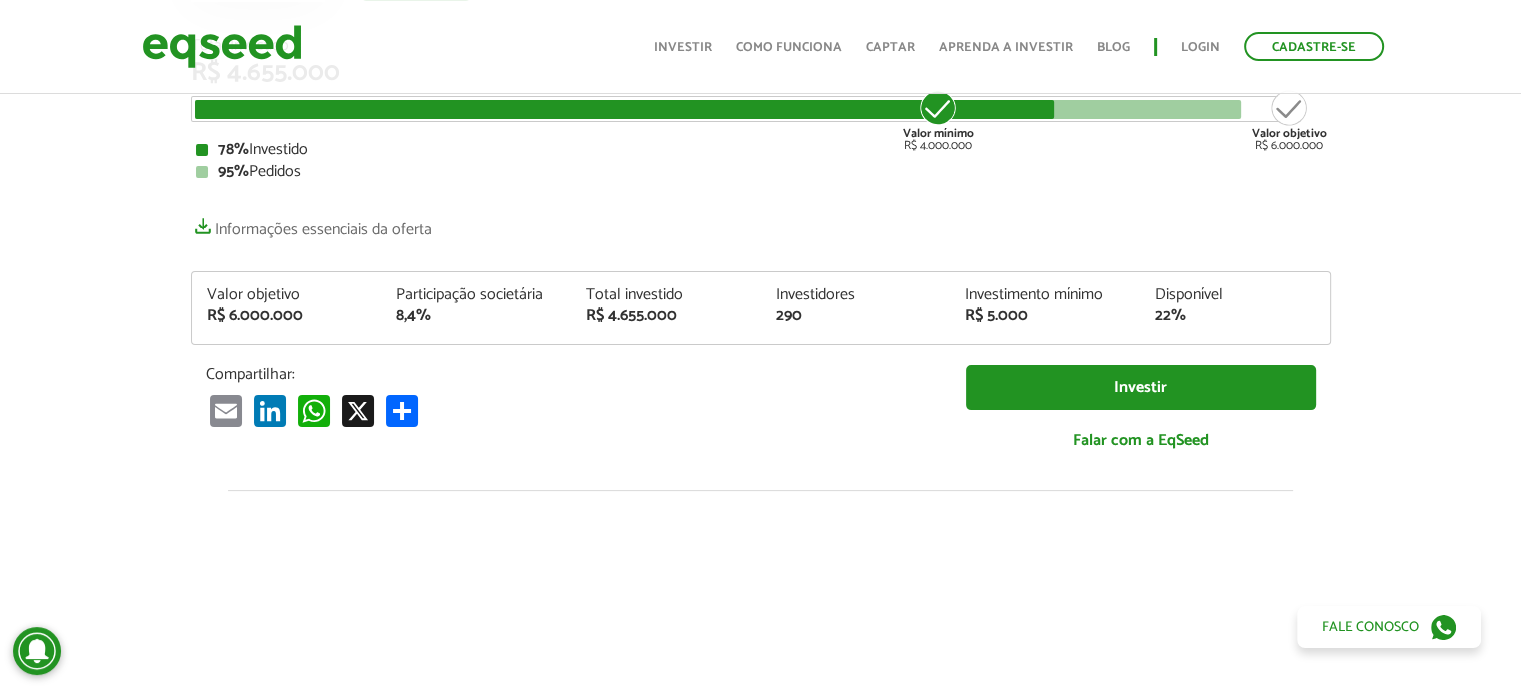 scroll, scrollTop: 311, scrollLeft: 0, axis: vertical 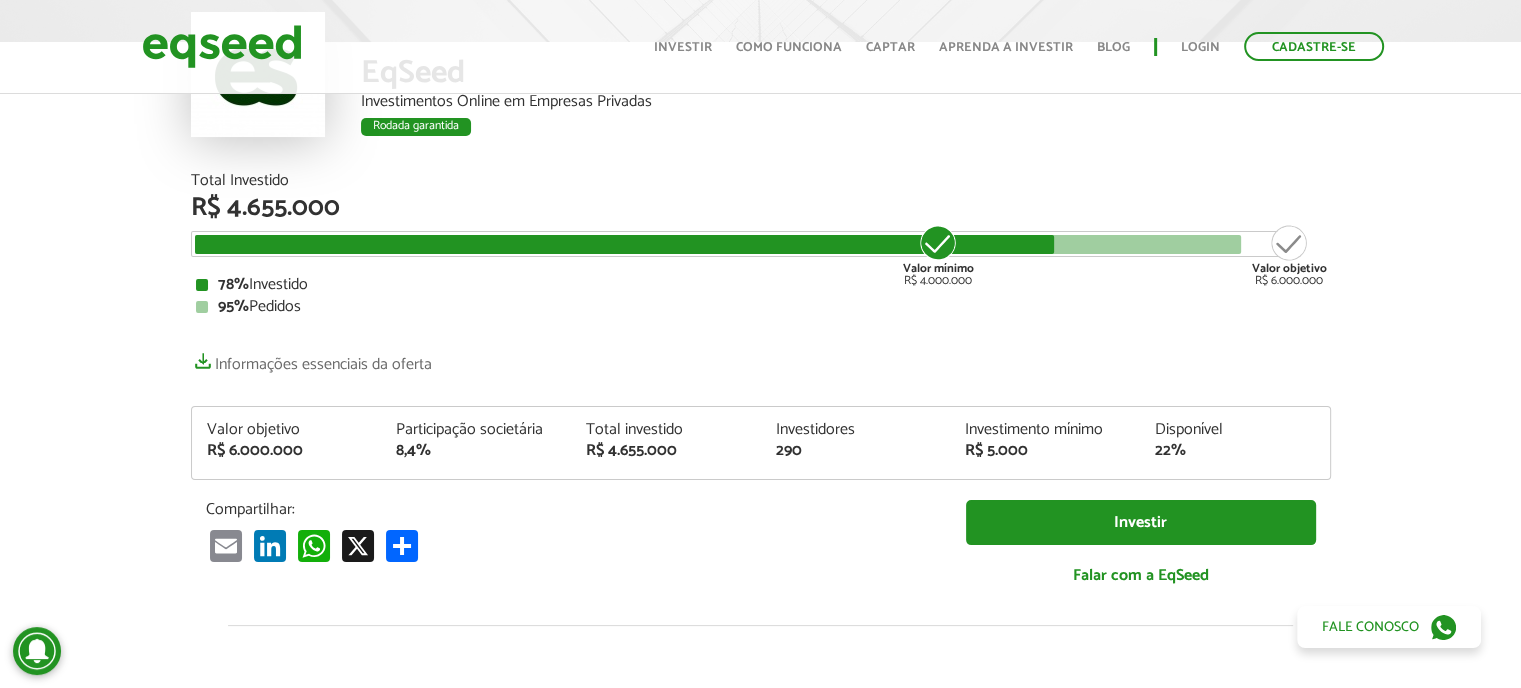 click on "Valor objetivo R$ 6.000.000" at bounding box center [1289, 255] 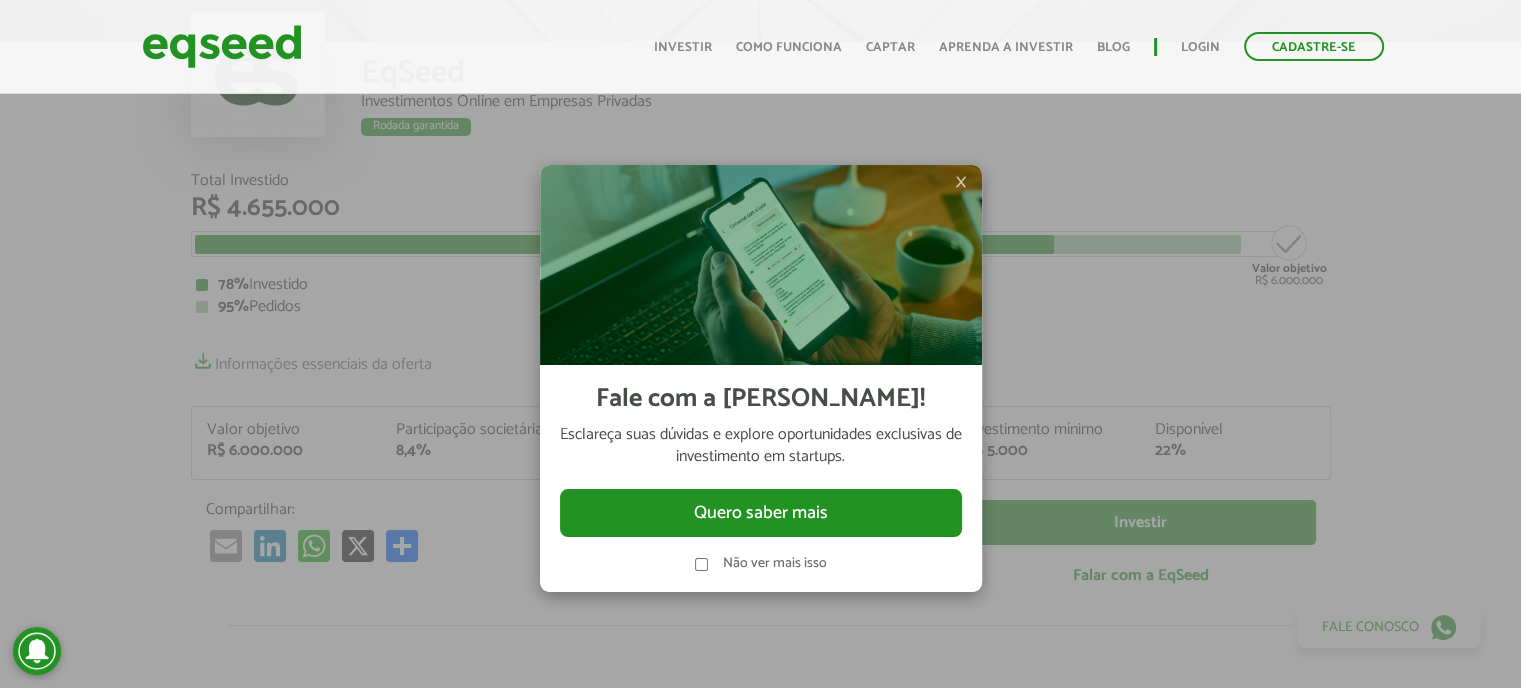 scroll, scrollTop: 0, scrollLeft: 0, axis: both 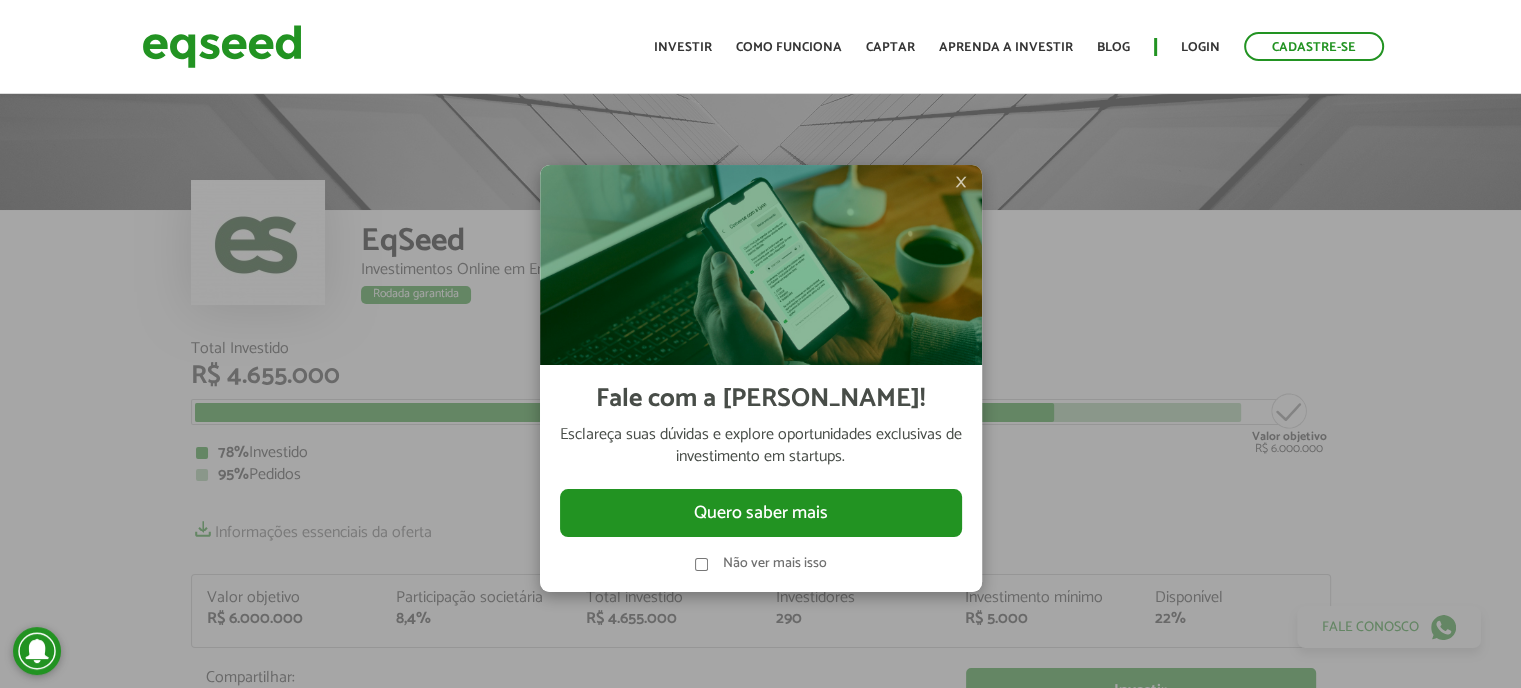 click on "×" at bounding box center [961, 182] 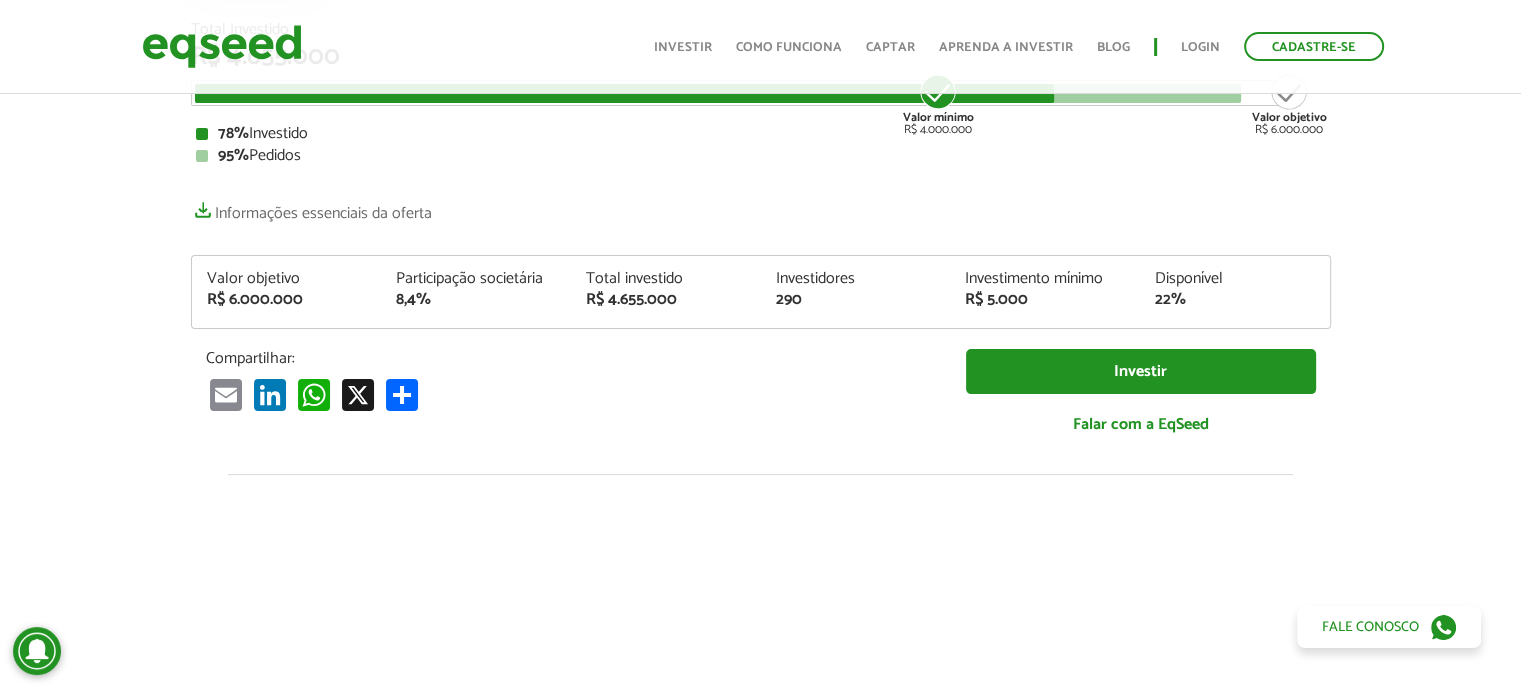 scroll, scrollTop: 334, scrollLeft: 0, axis: vertical 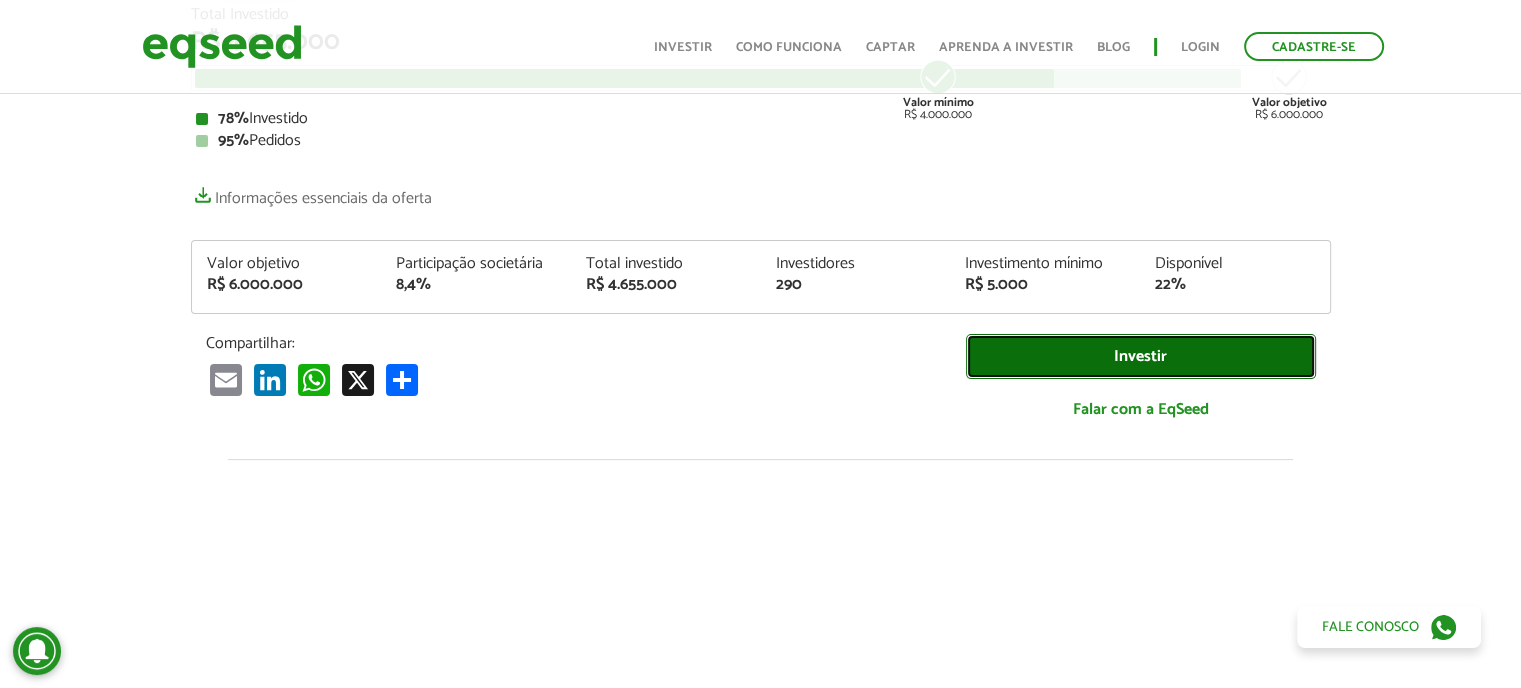 click on "Investir" at bounding box center (1141, 356) 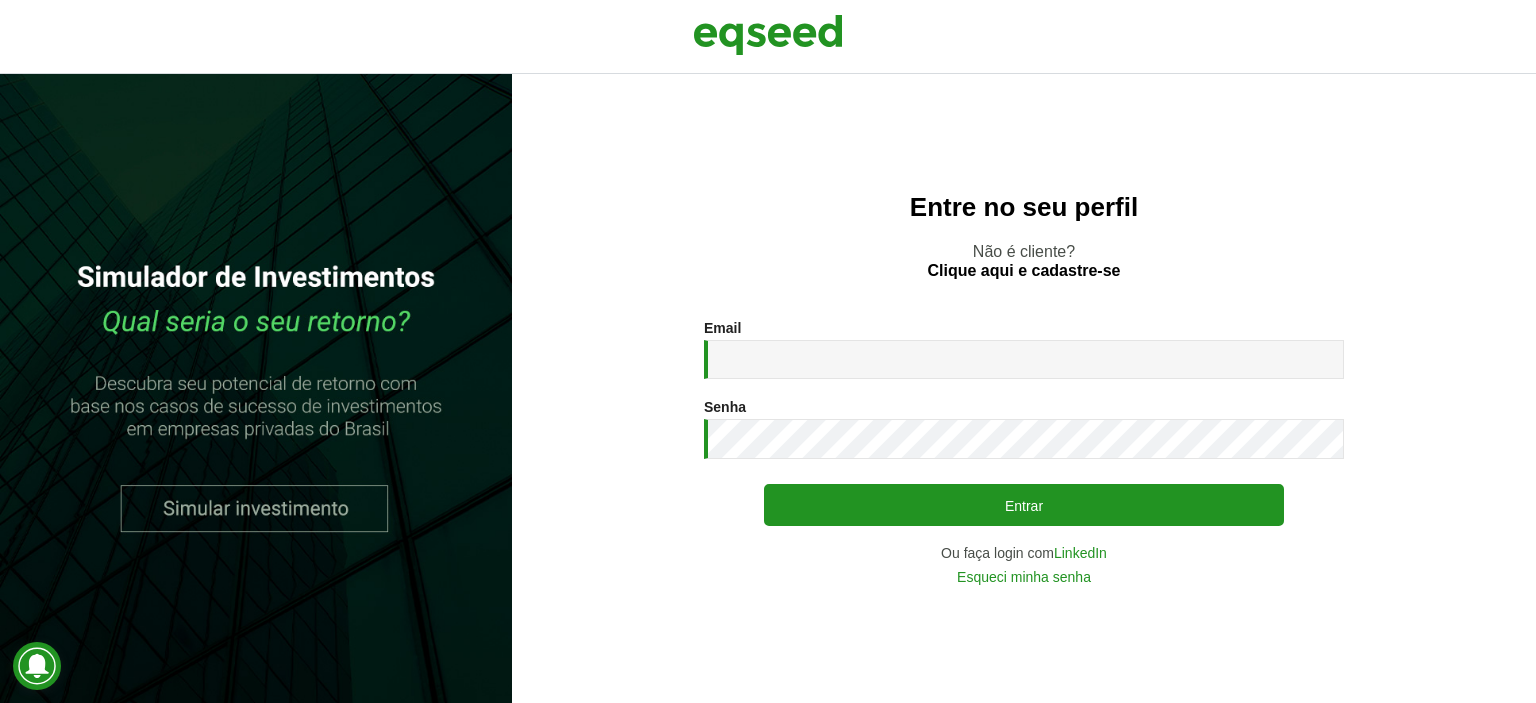 scroll, scrollTop: 0, scrollLeft: 0, axis: both 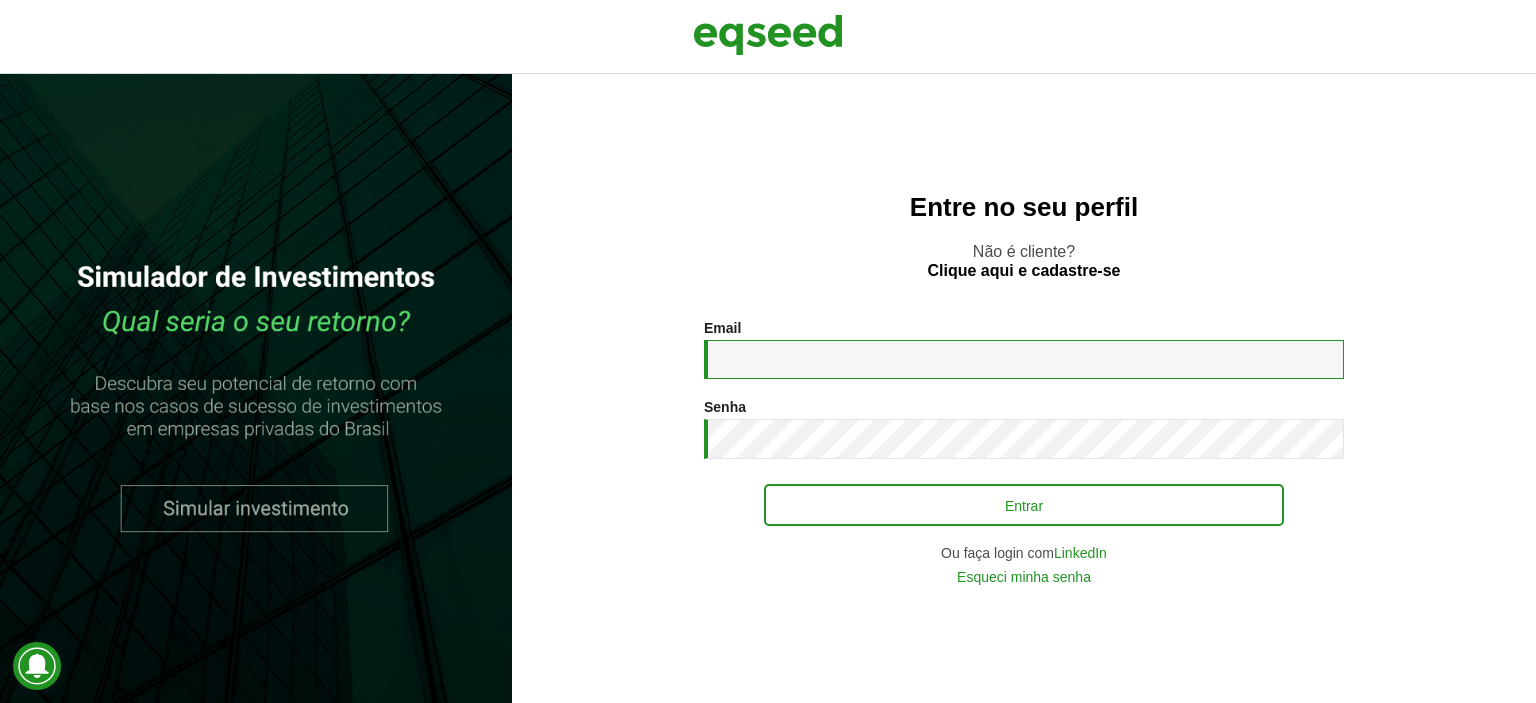 type on "**********" 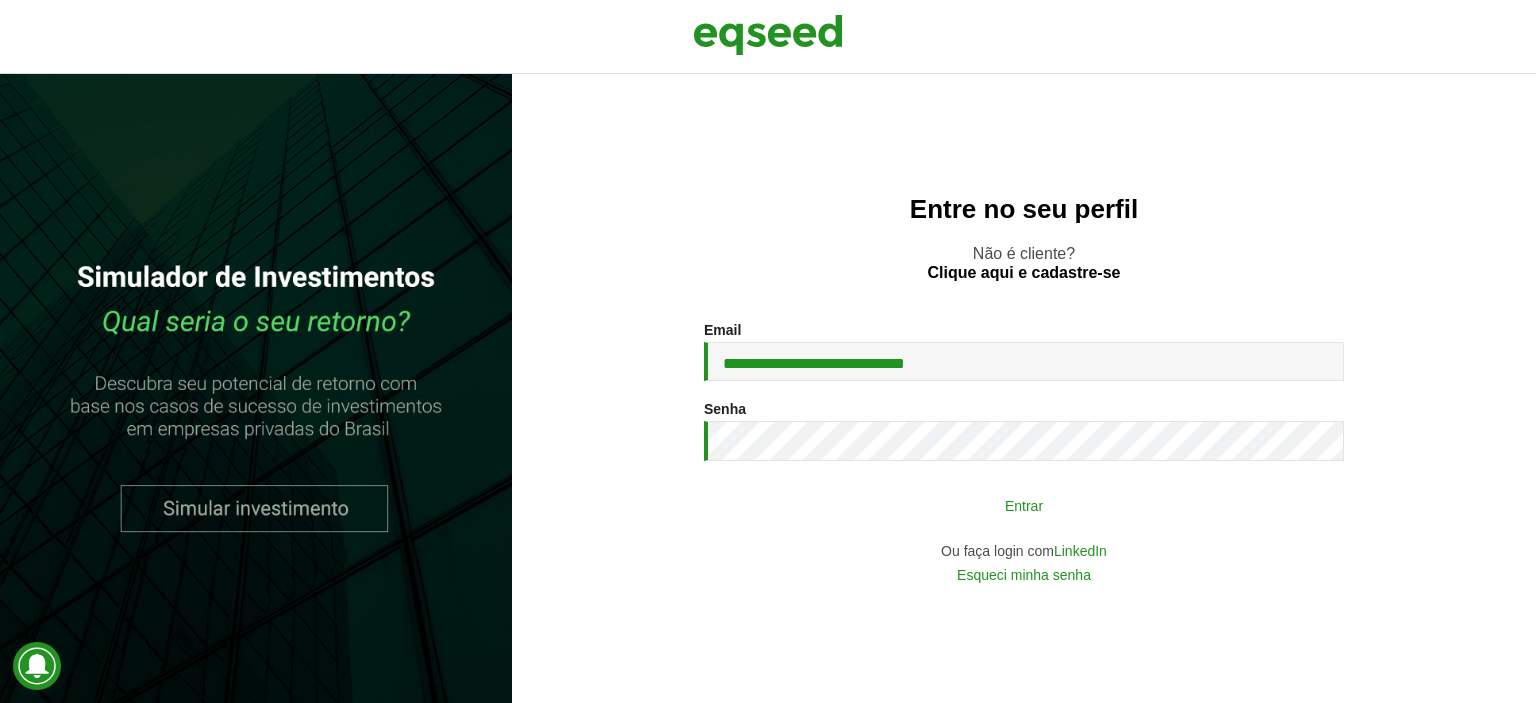click on "Entrar" at bounding box center (1024, 505) 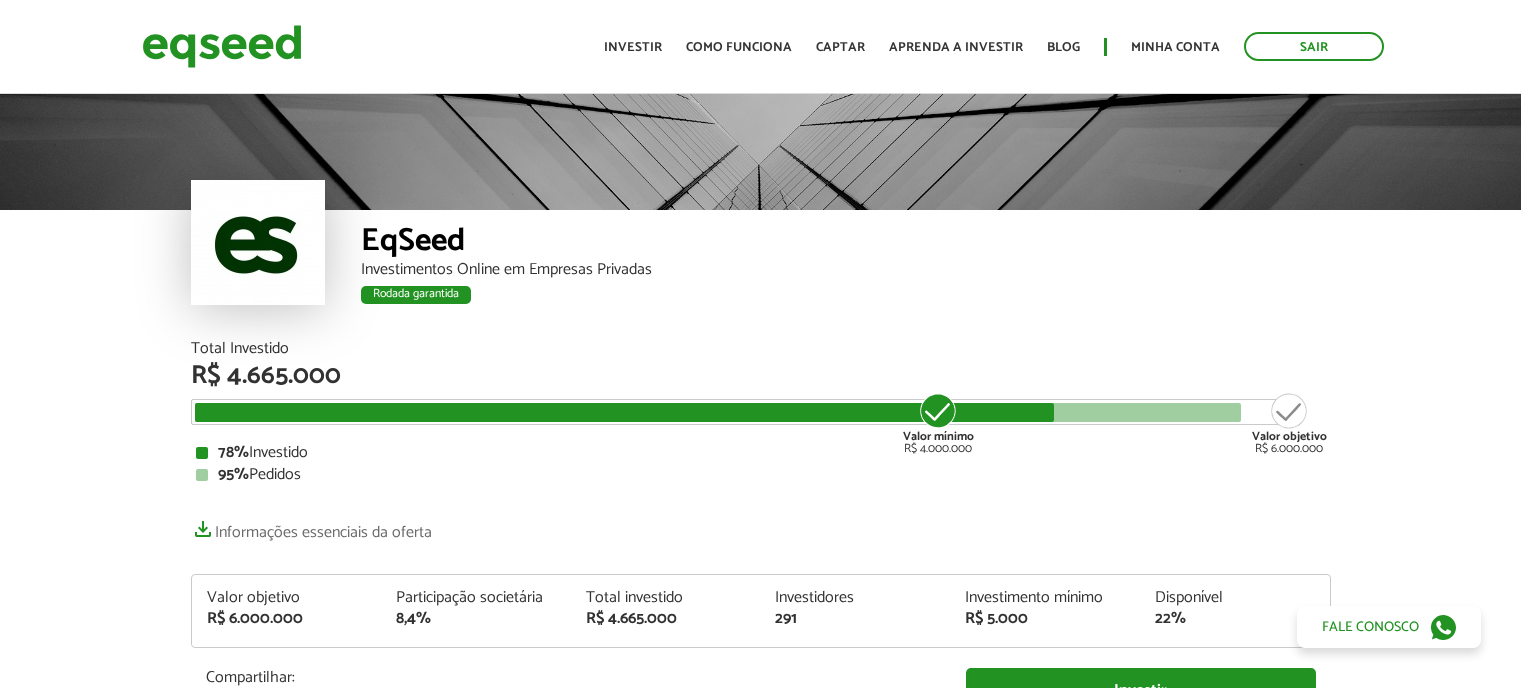 scroll, scrollTop: 0, scrollLeft: 0, axis: both 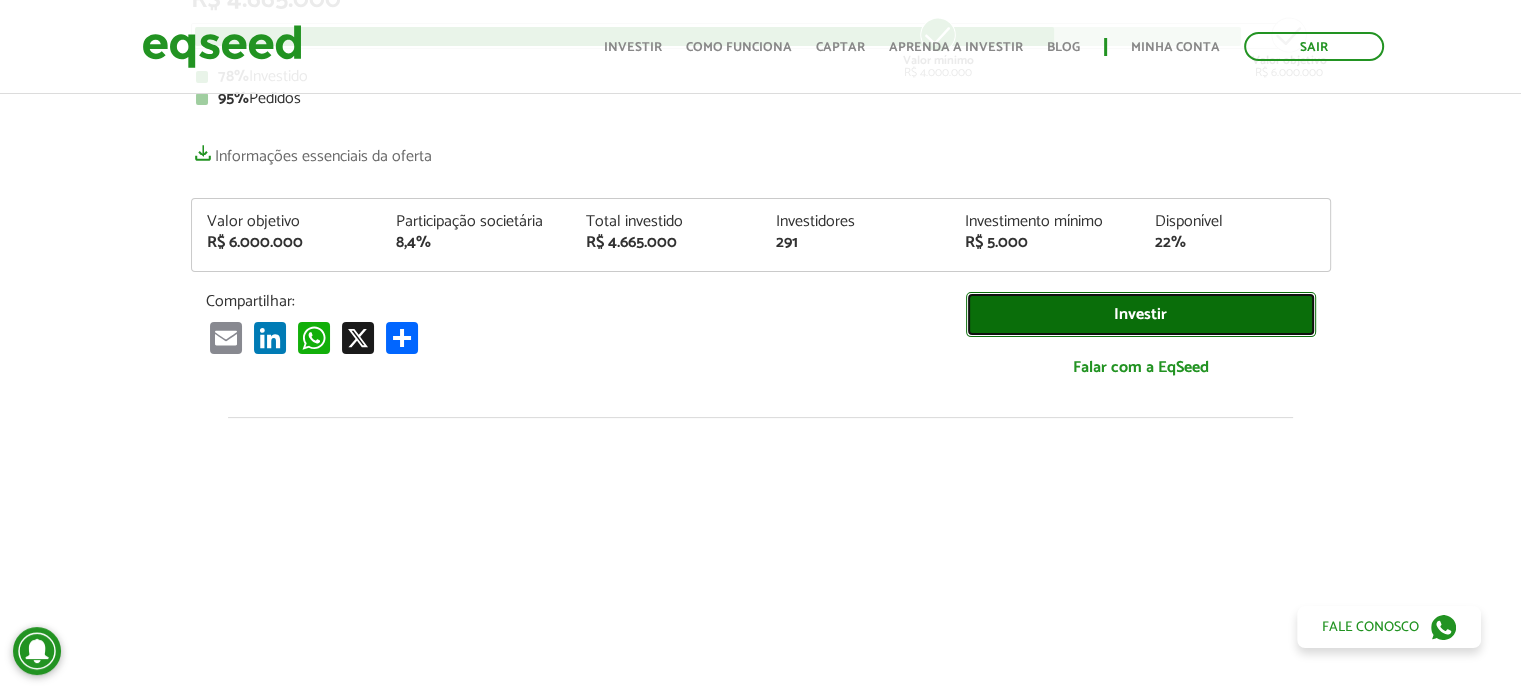 click on "Investir" at bounding box center (1141, 314) 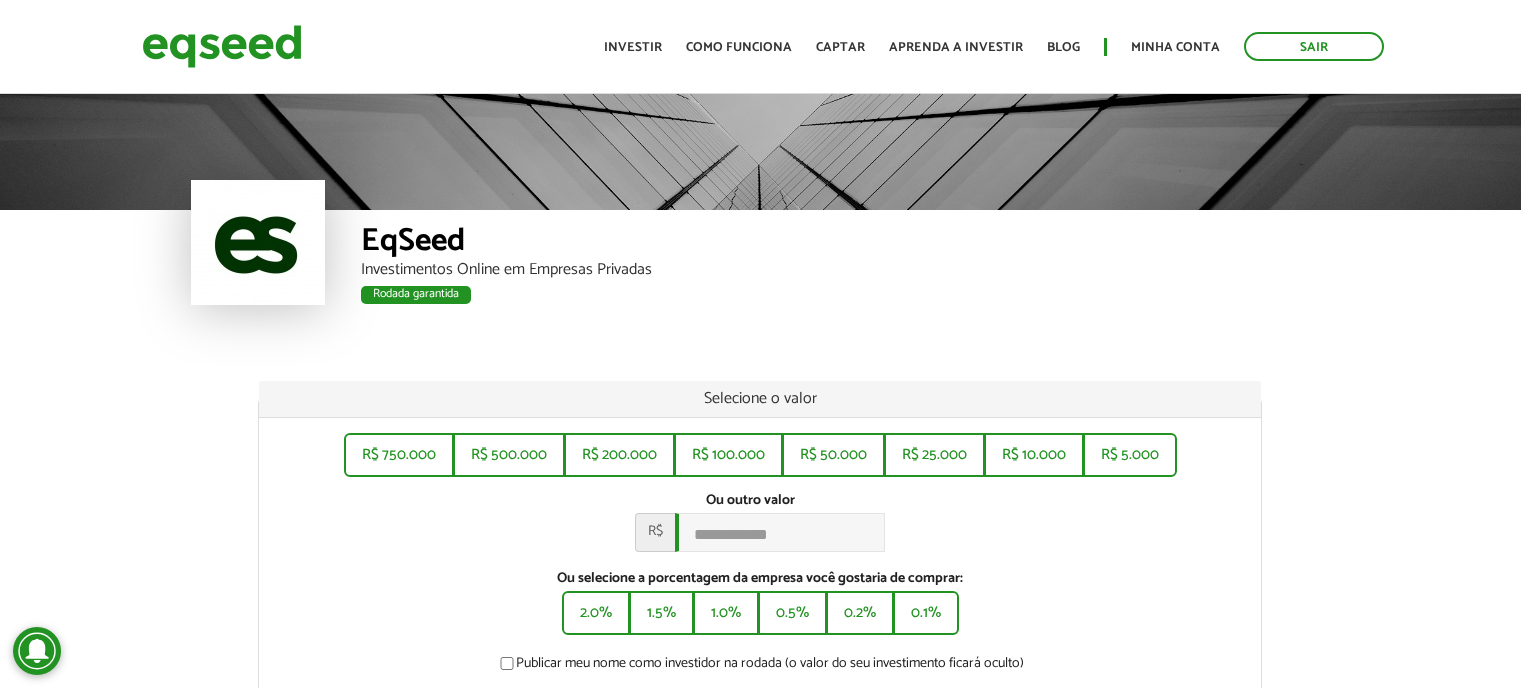 scroll, scrollTop: 0, scrollLeft: 0, axis: both 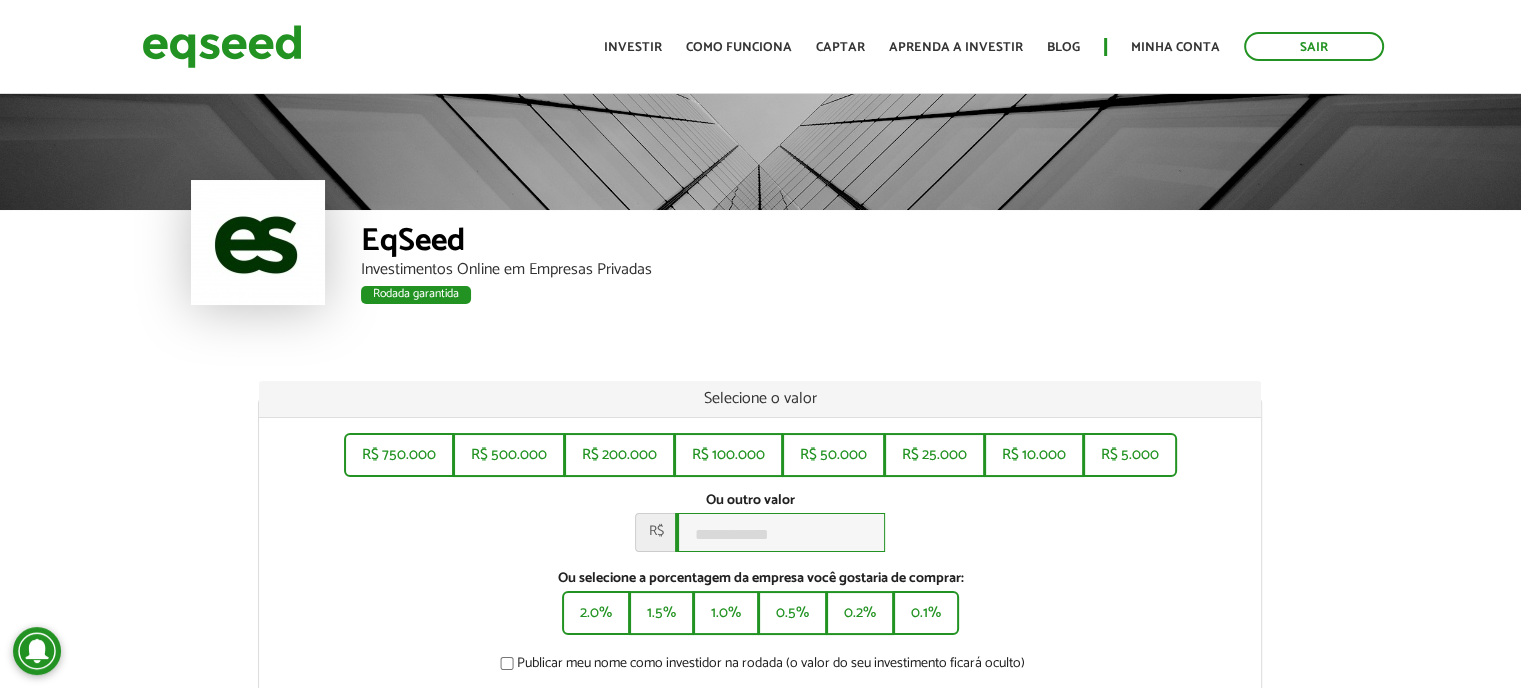click on "Ou outro valor  *" at bounding box center [780, 532] 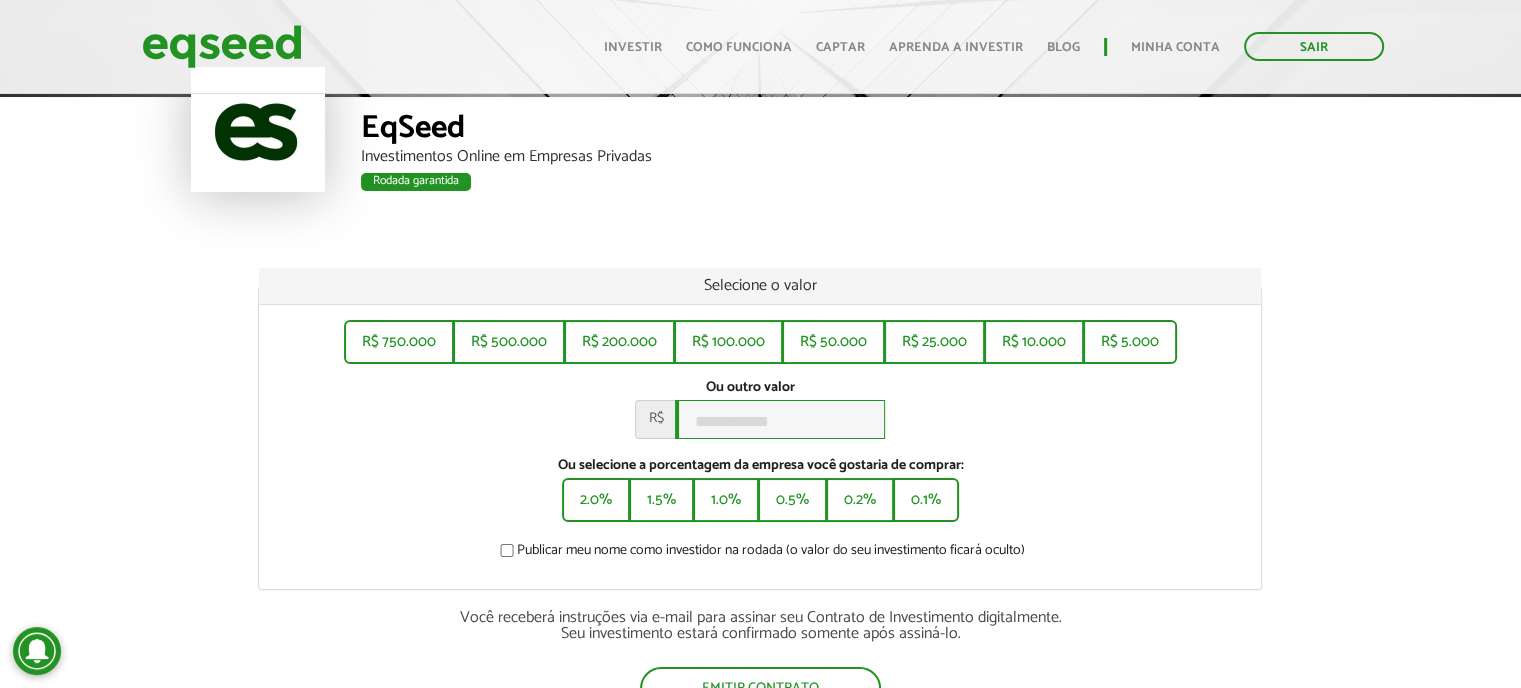 scroll, scrollTop: 144, scrollLeft: 0, axis: vertical 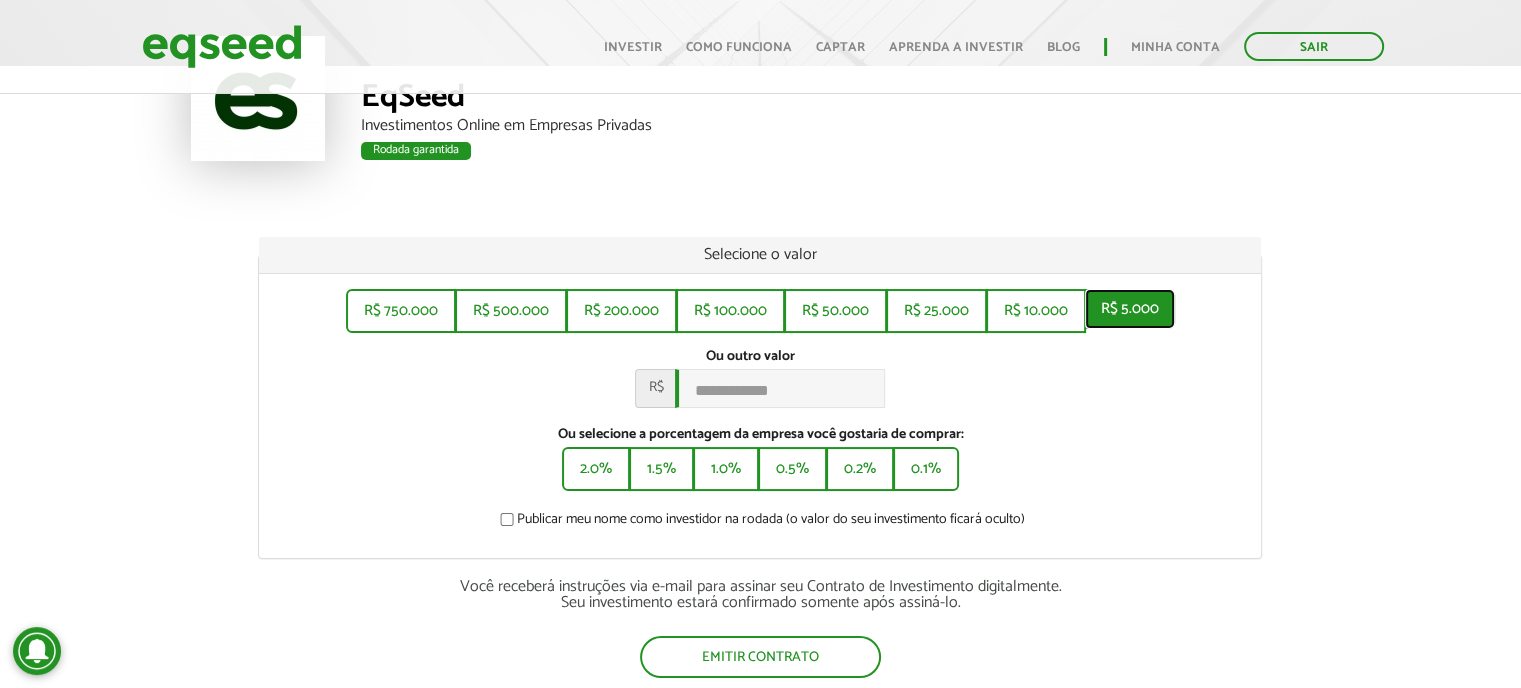 click on "R$ 5.000" at bounding box center [1130, 309] 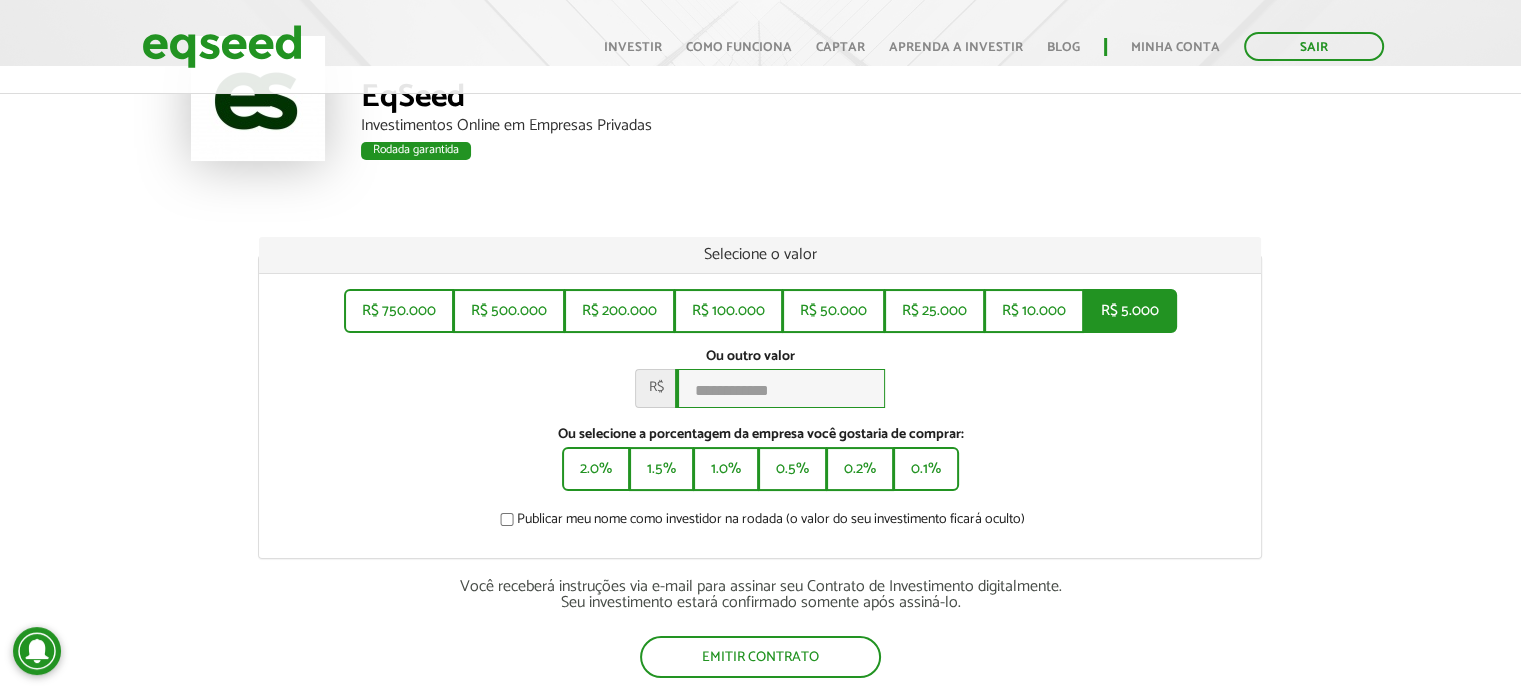 type on "*****" 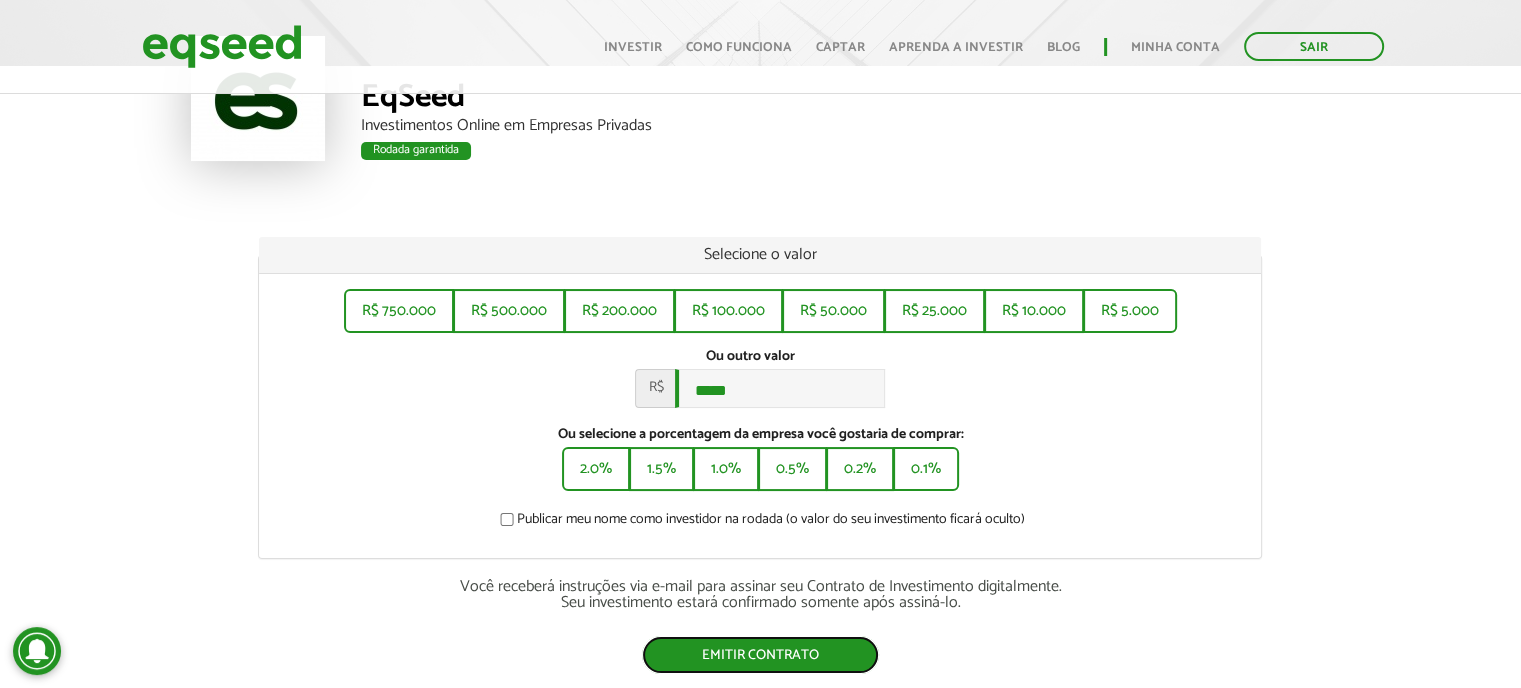 click on "Emitir contrato" at bounding box center [760, 655] 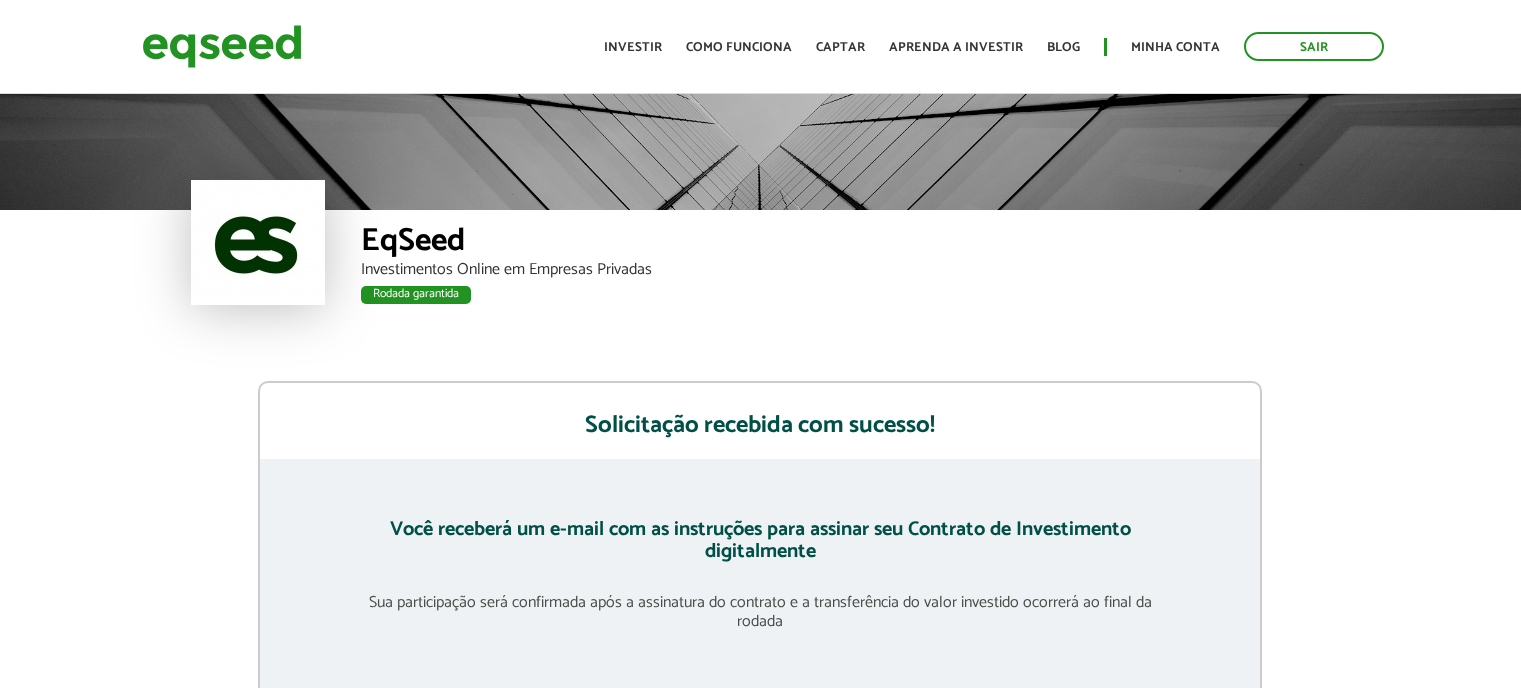 scroll, scrollTop: 0, scrollLeft: 0, axis: both 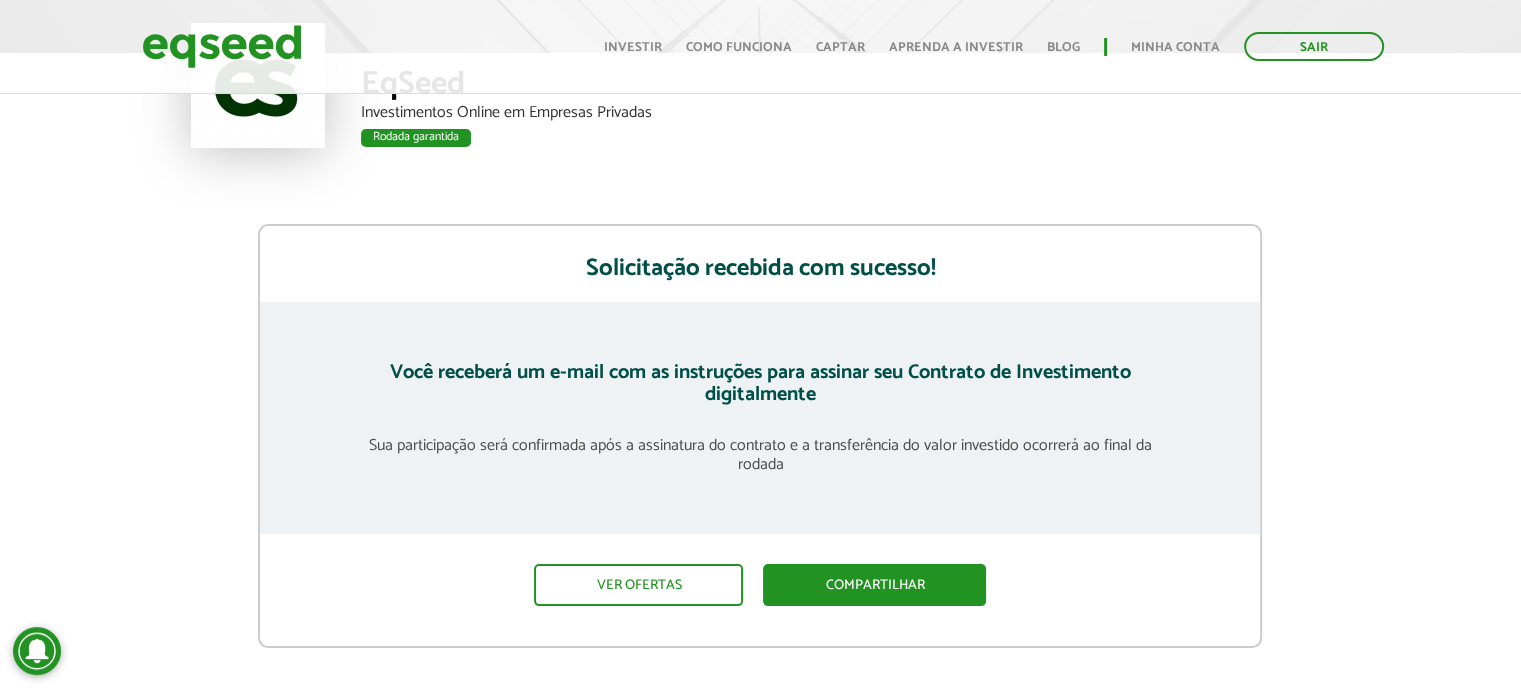 drag, startPoint x: 1535, startPoint y: 183, endPoint x: 1502, endPoint y: 247, distance: 72.00694 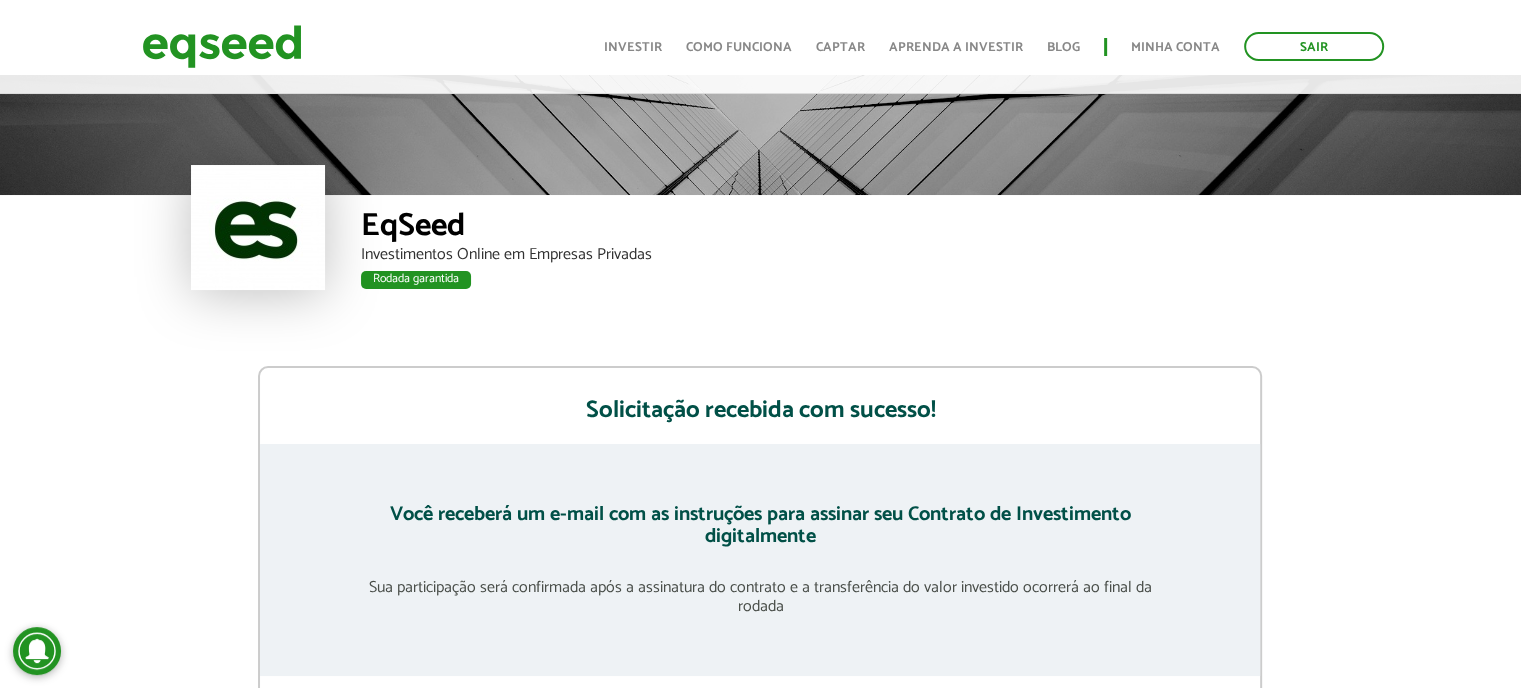 scroll, scrollTop: 0, scrollLeft: 0, axis: both 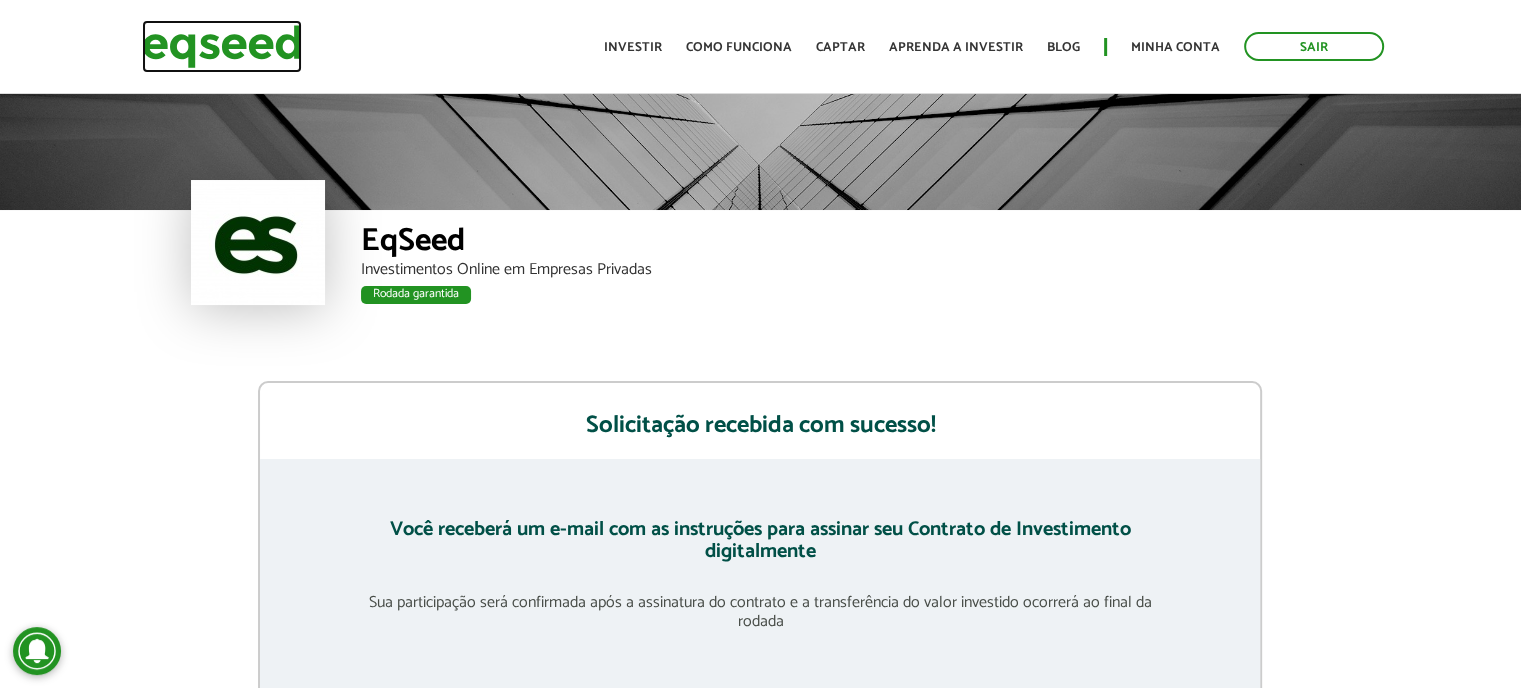 click at bounding box center [222, 46] 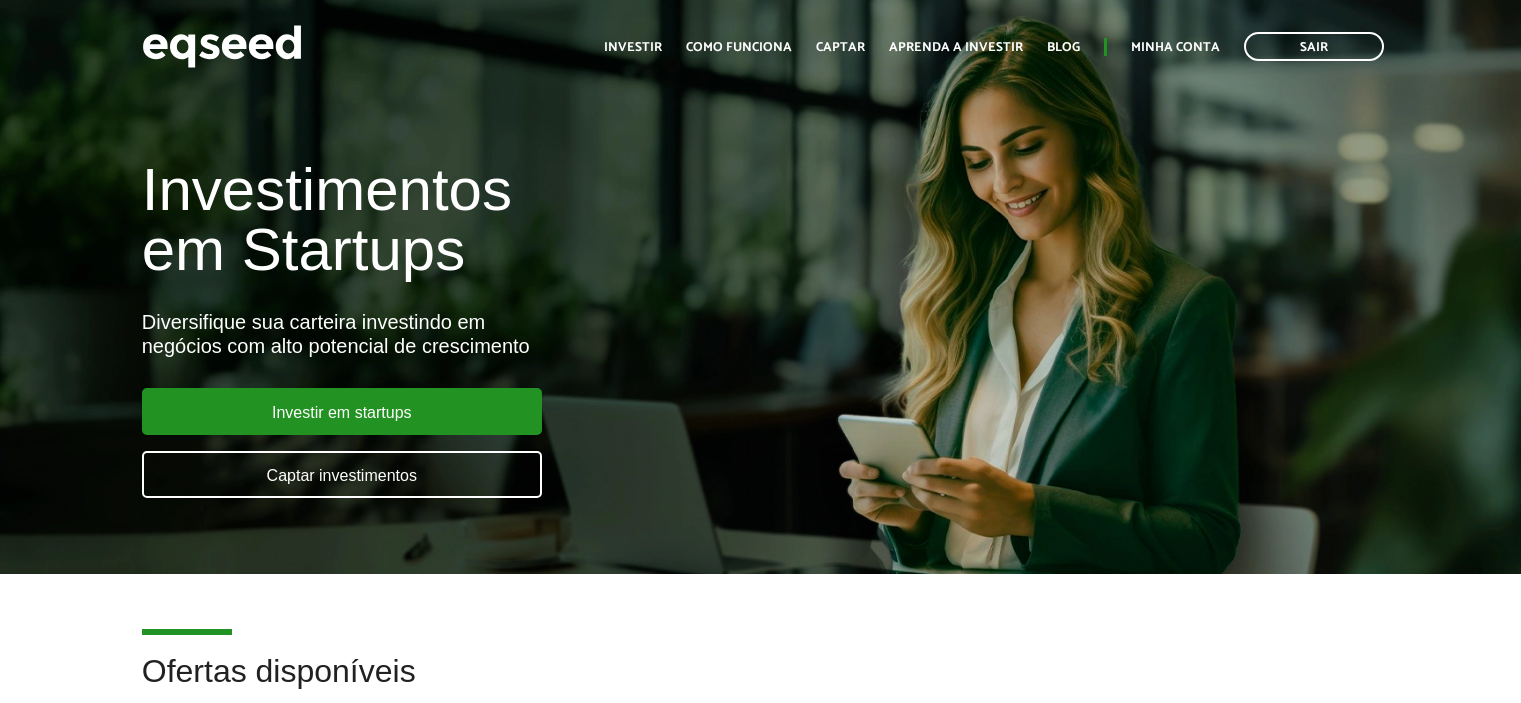 scroll, scrollTop: 0, scrollLeft: 0, axis: both 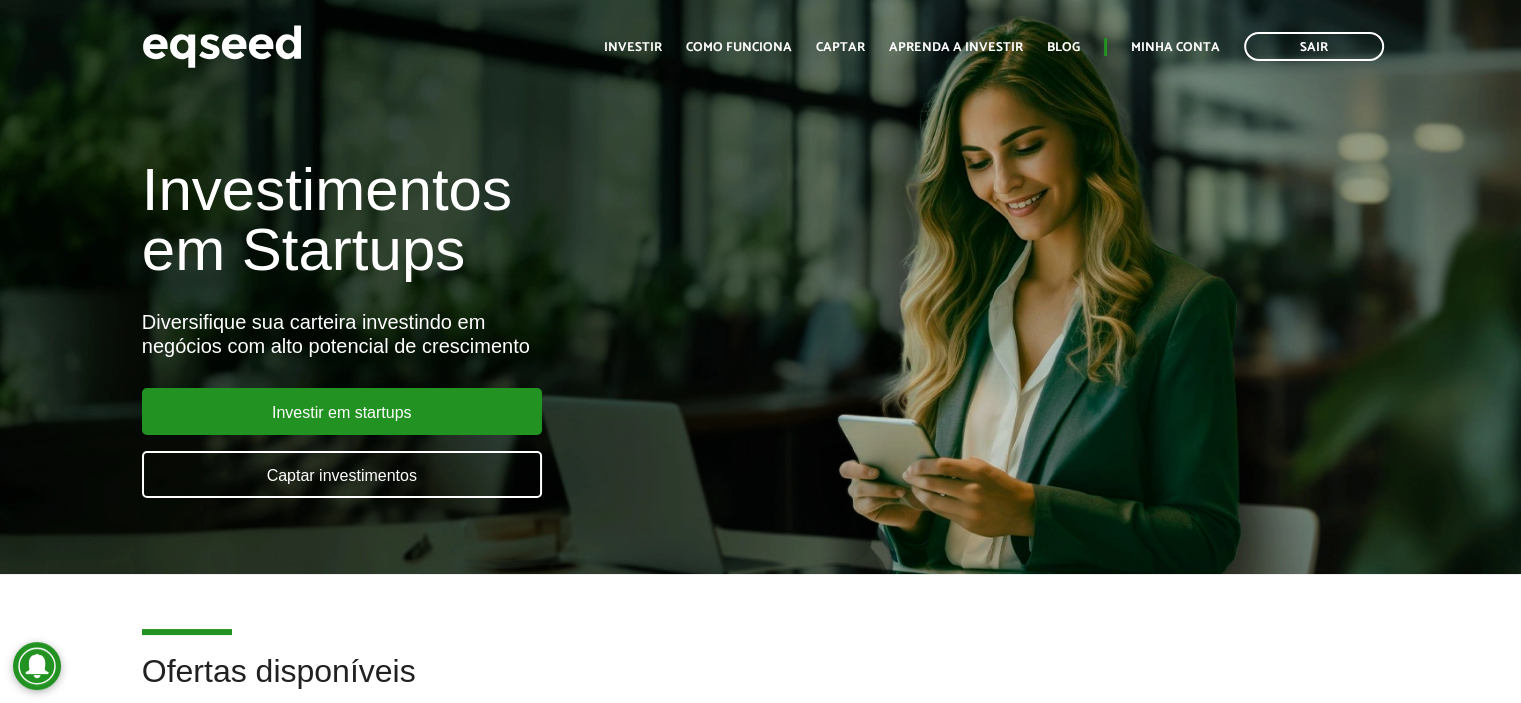 drag, startPoint x: 954, startPoint y: 310, endPoint x: 956, endPoint y: 200, distance: 110.01818 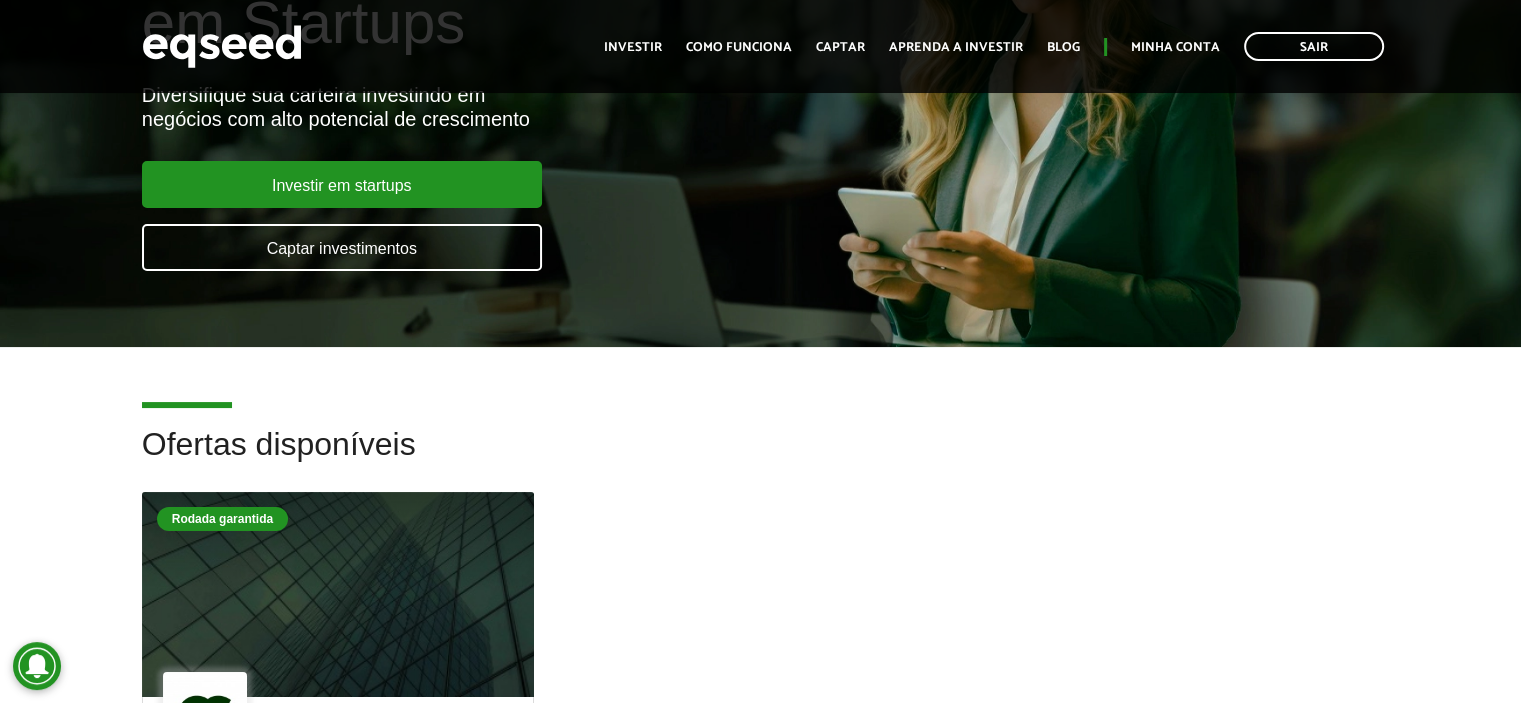drag, startPoint x: 936, startPoint y: 262, endPoint x: 901, endPoint y: 391, distance: 133.66376 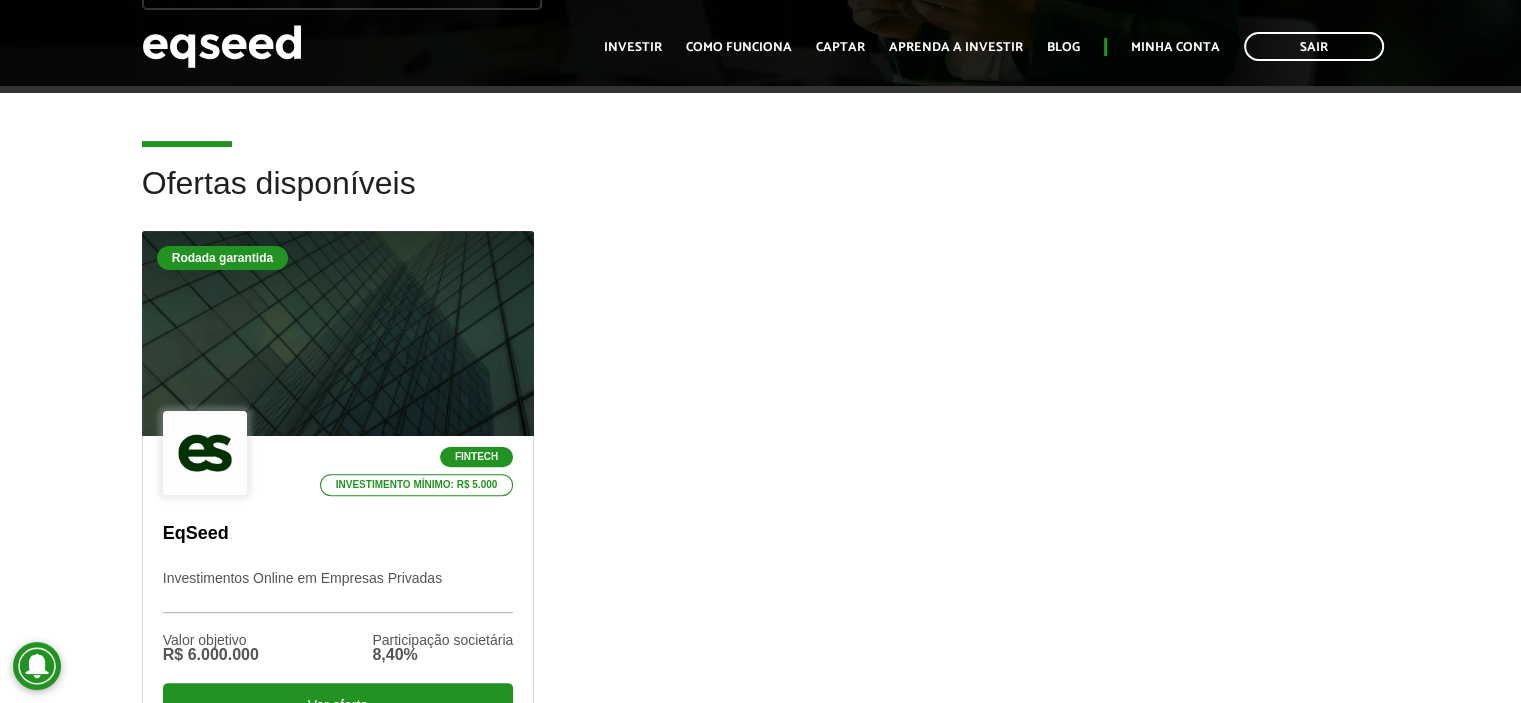 scroll, scrollTop: 0, scrollLeft: 0, axis: both 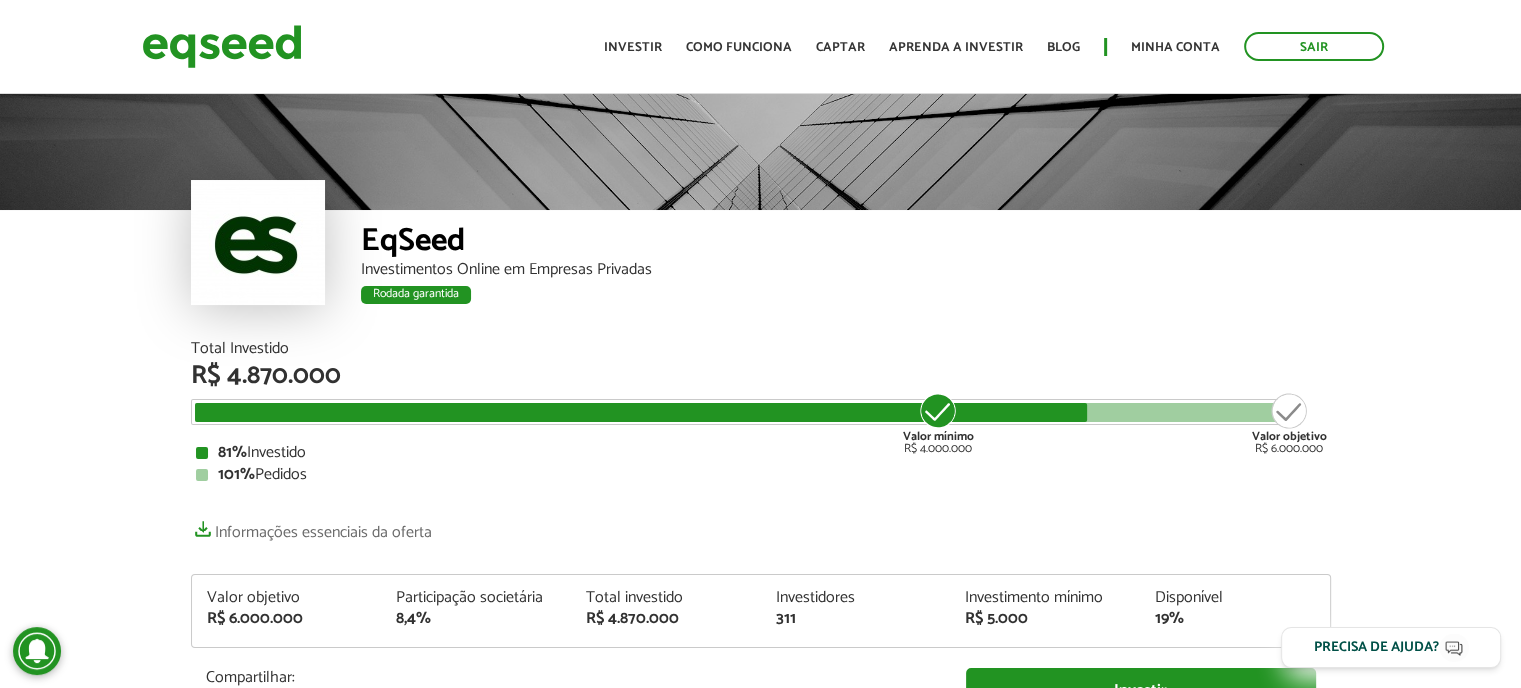 click on "Informações essenciais da oferta" at bounding box center (761, 527) 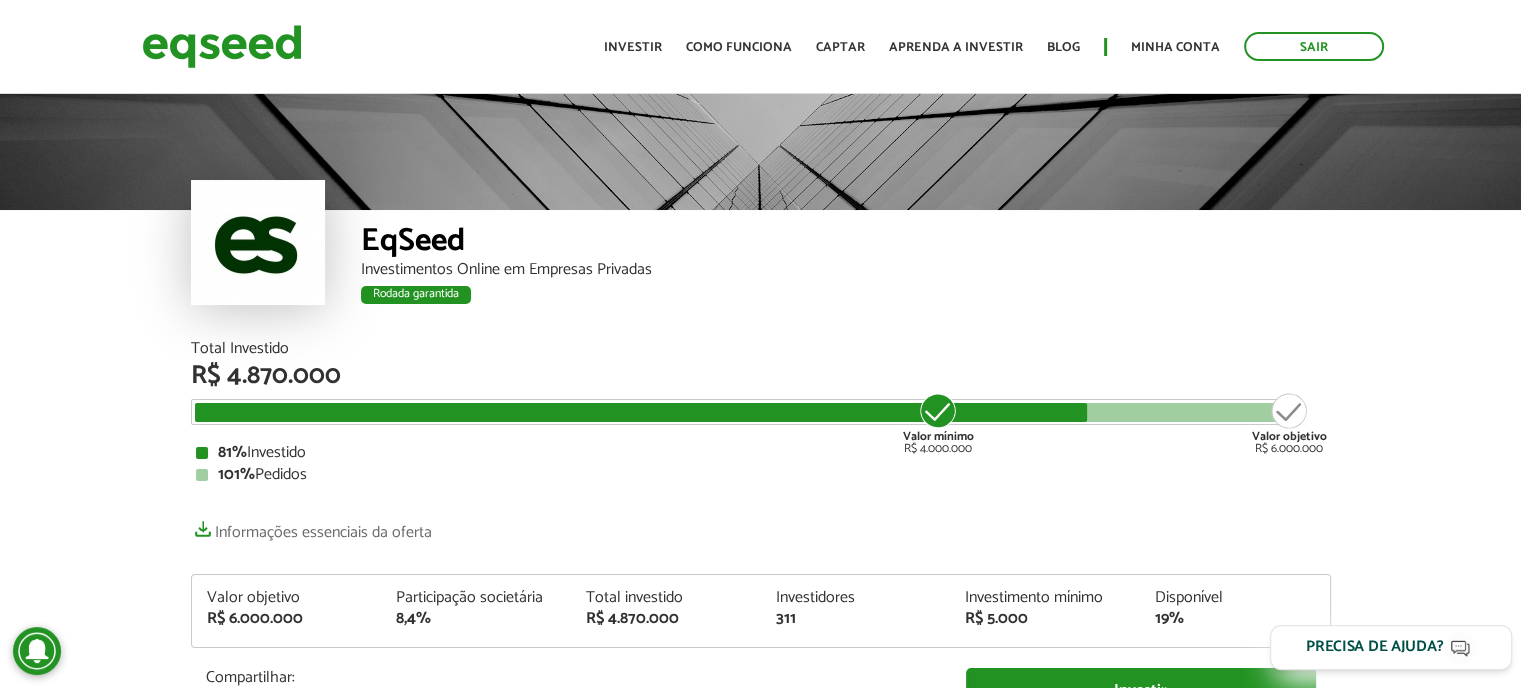 click on "Precisa de ajuda?" at bounding box center (1375, 647) 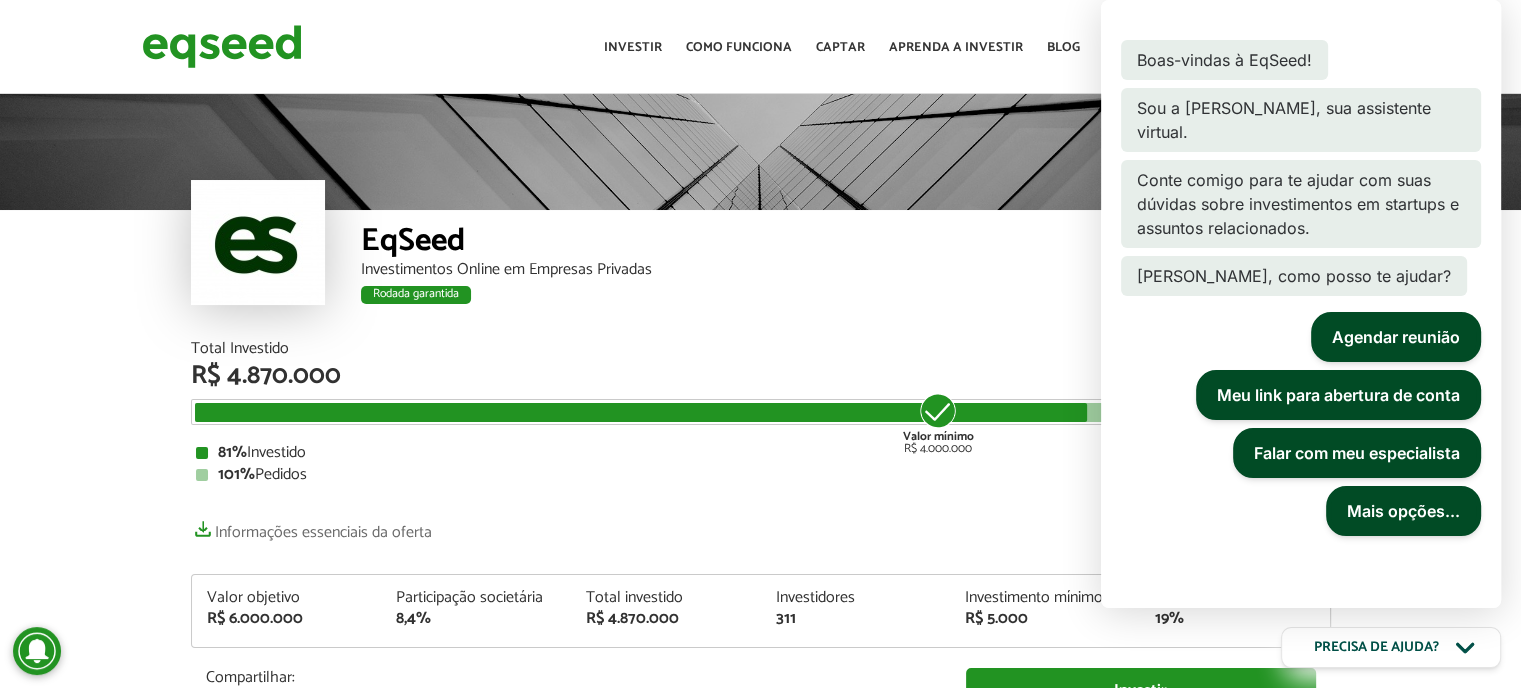 scroll, scrollTop: 62, scrollLeft: 0, axis: vertical 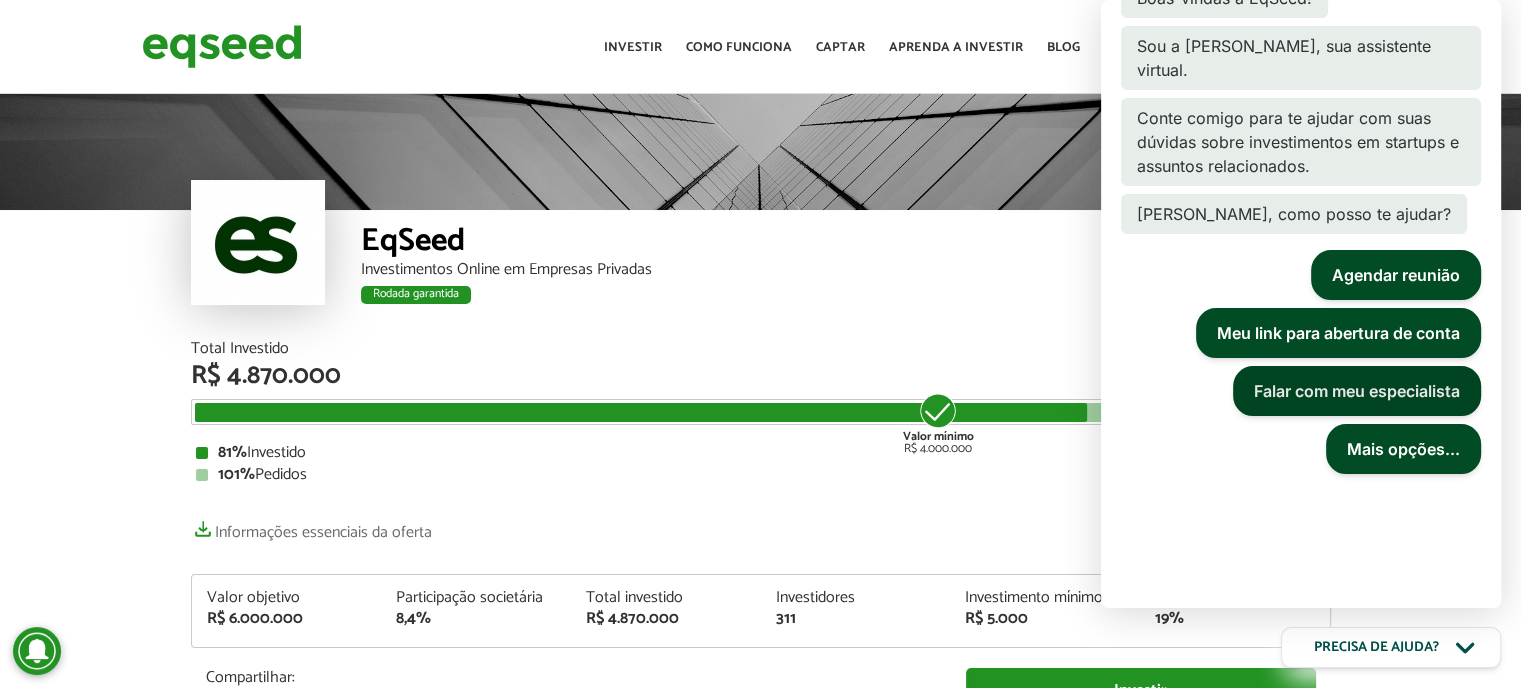 click on "Falar com meu especialista" at bounding box center (1357, 391) 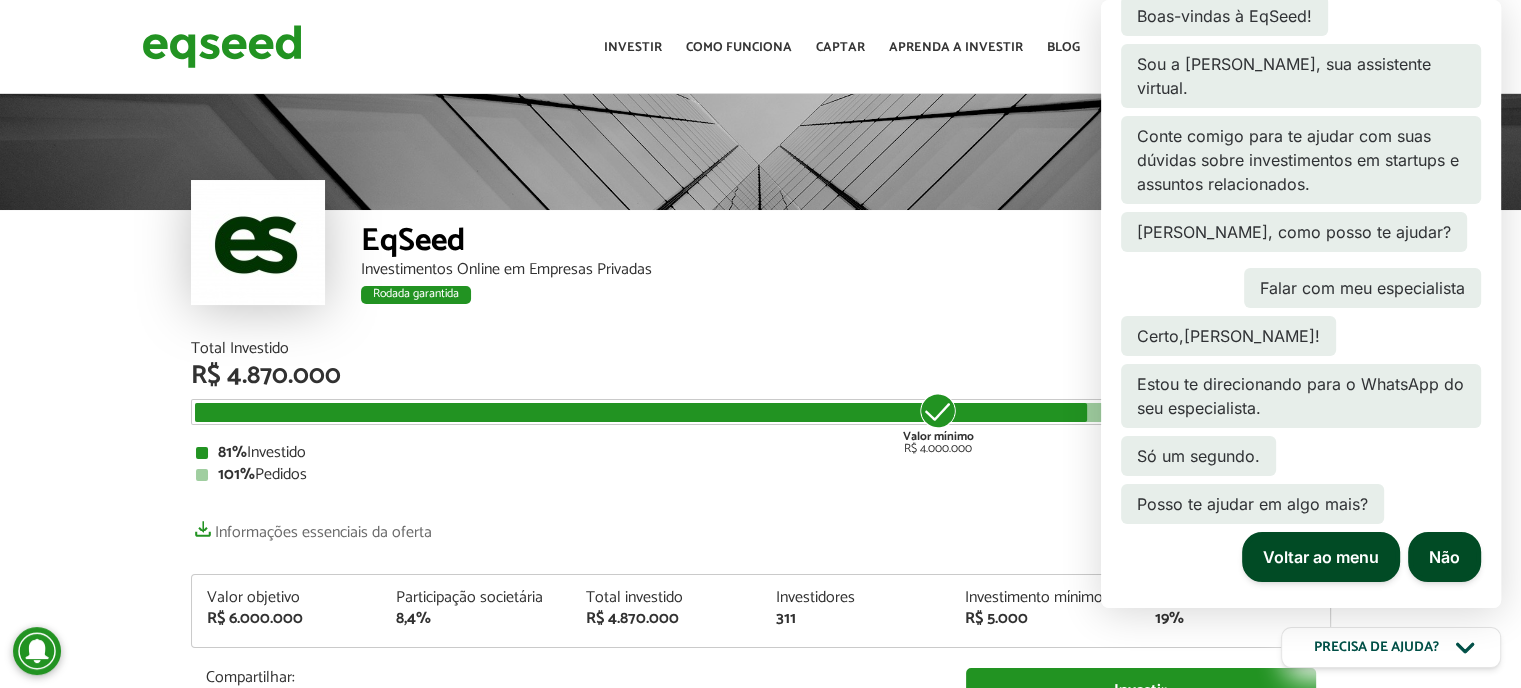 scroll, scrollTop: 153, scrollLeft: 0, axis: vertical 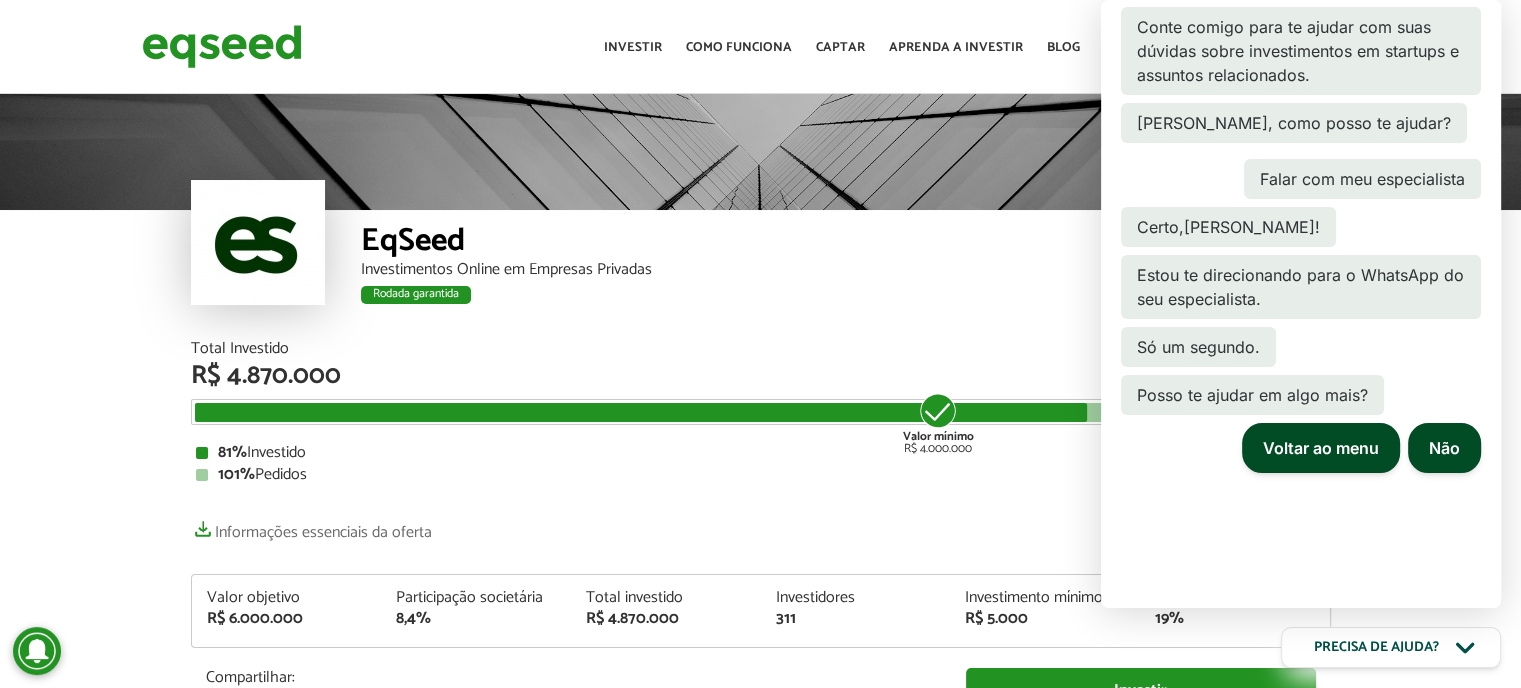 click at bounding box center [760, 150] 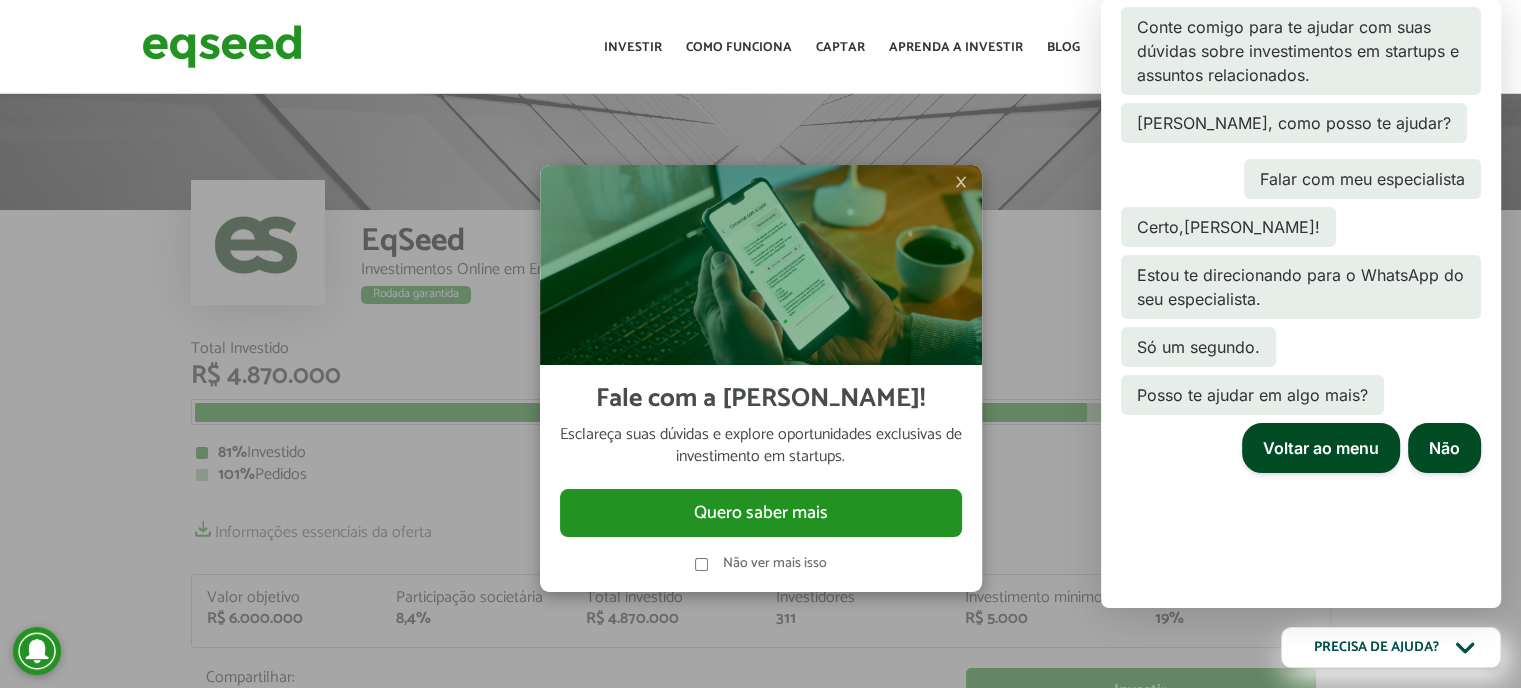 click on "×" at bounding box center [961, 182] 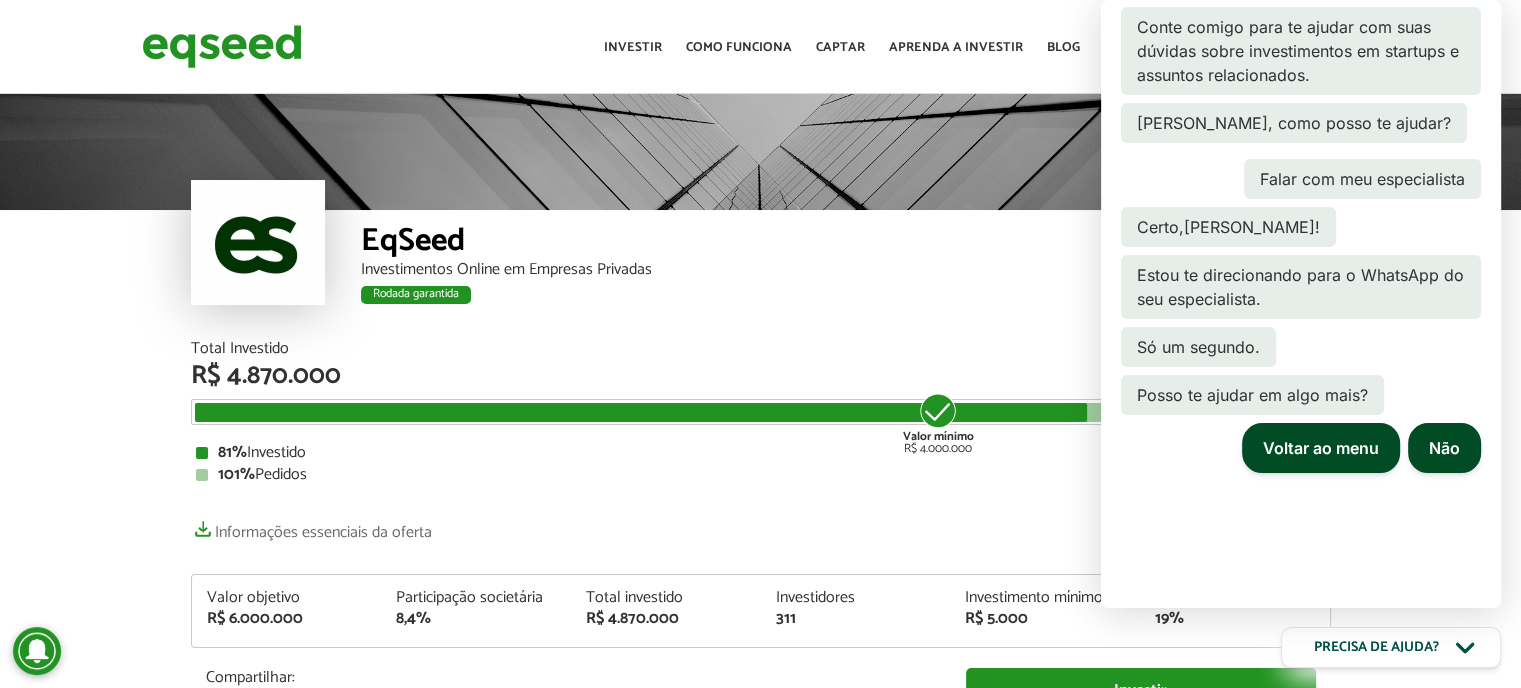 drag, startPoint x: 1499, startPoint y: 161, endPoint x: 1491, endPoint y: 199, distance: 38.832977 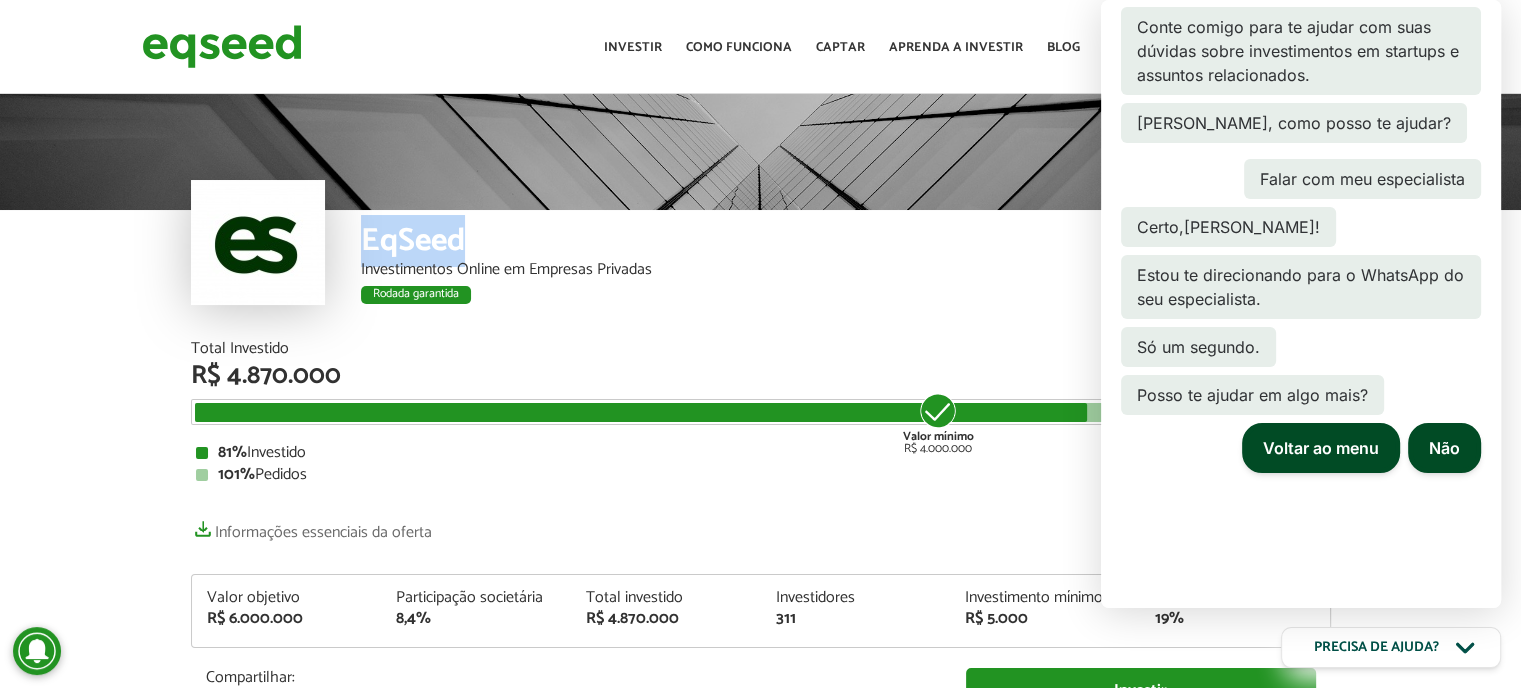 scroll, scrollTop: 0, scrollLeft: 15, axis: horizontal 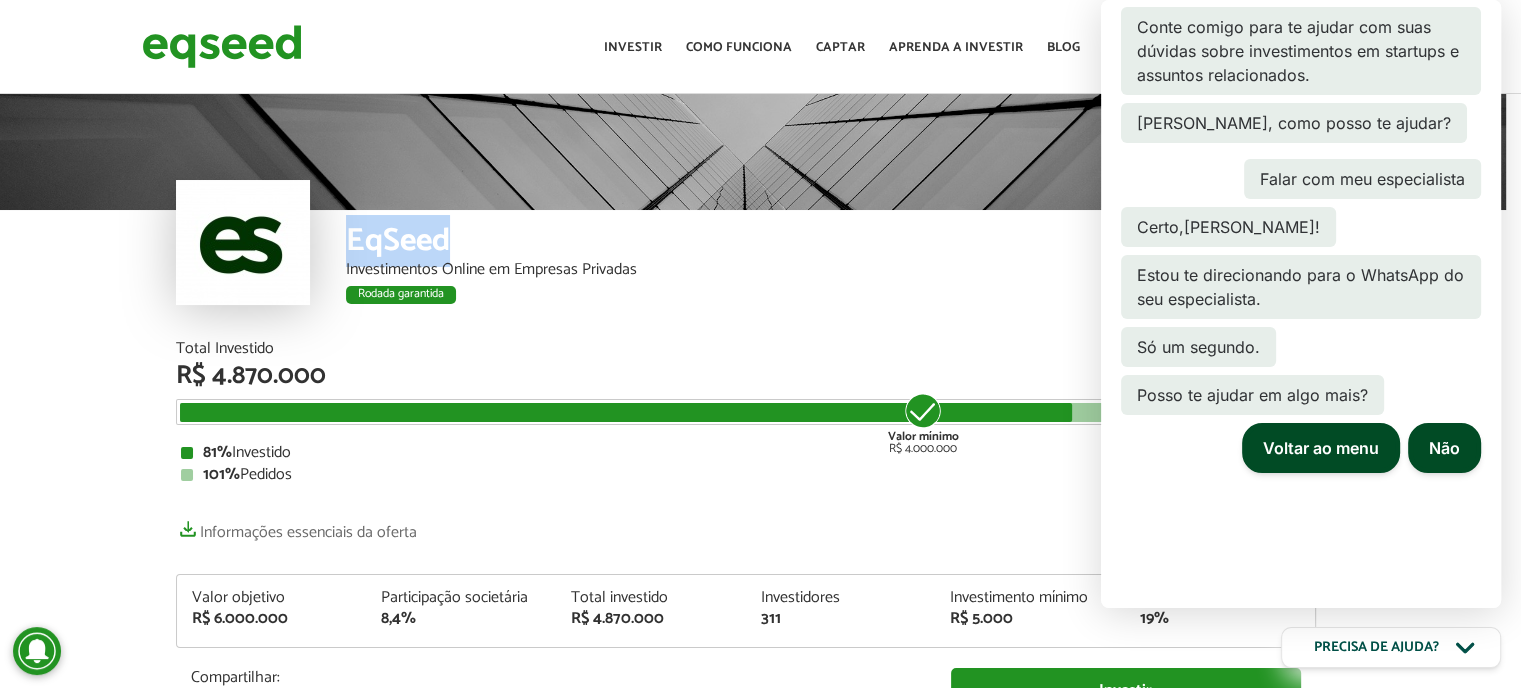 drag, startPoint x: 1510, startPoint y: 191, endPoint x: 1488, endPoint y: 251, distance: 63.90618 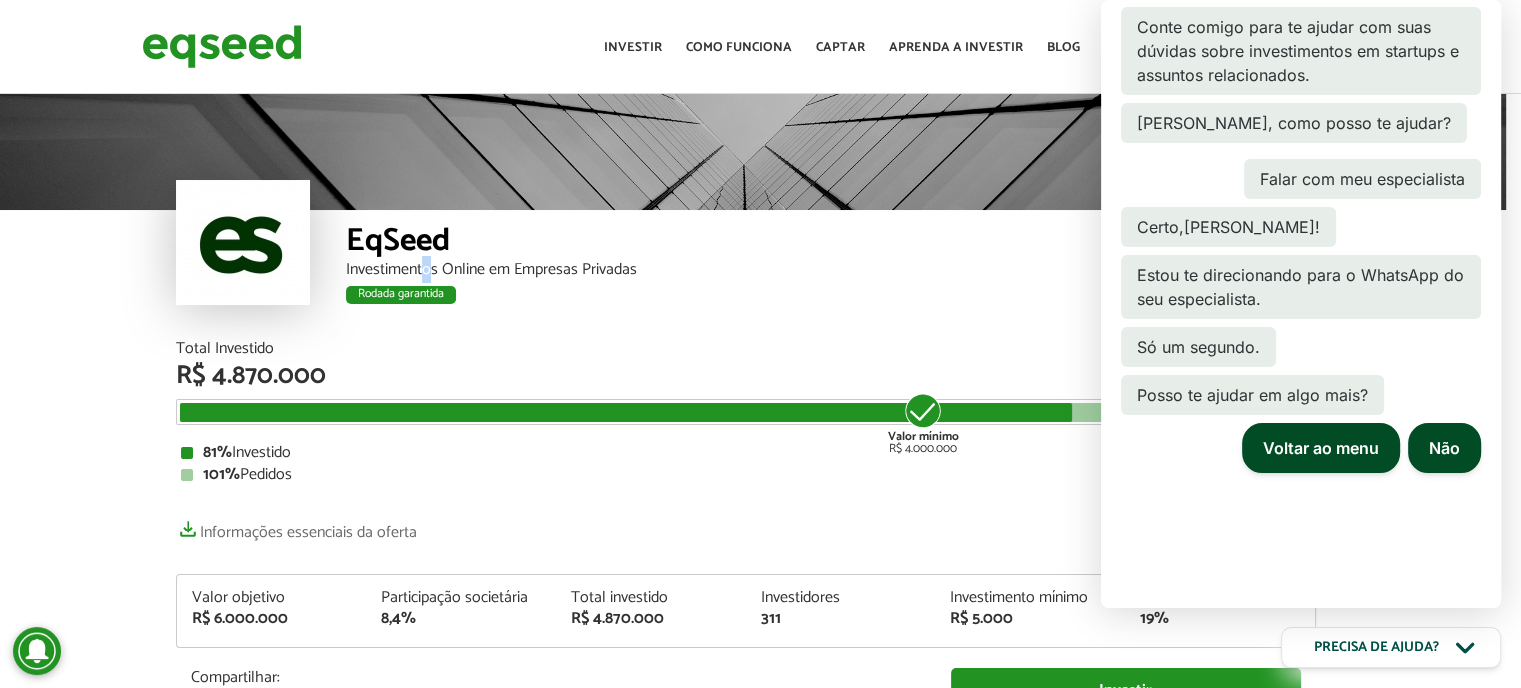 click on "Investimentos Online em Empresas Privadas" at bounding box center (831, 270) 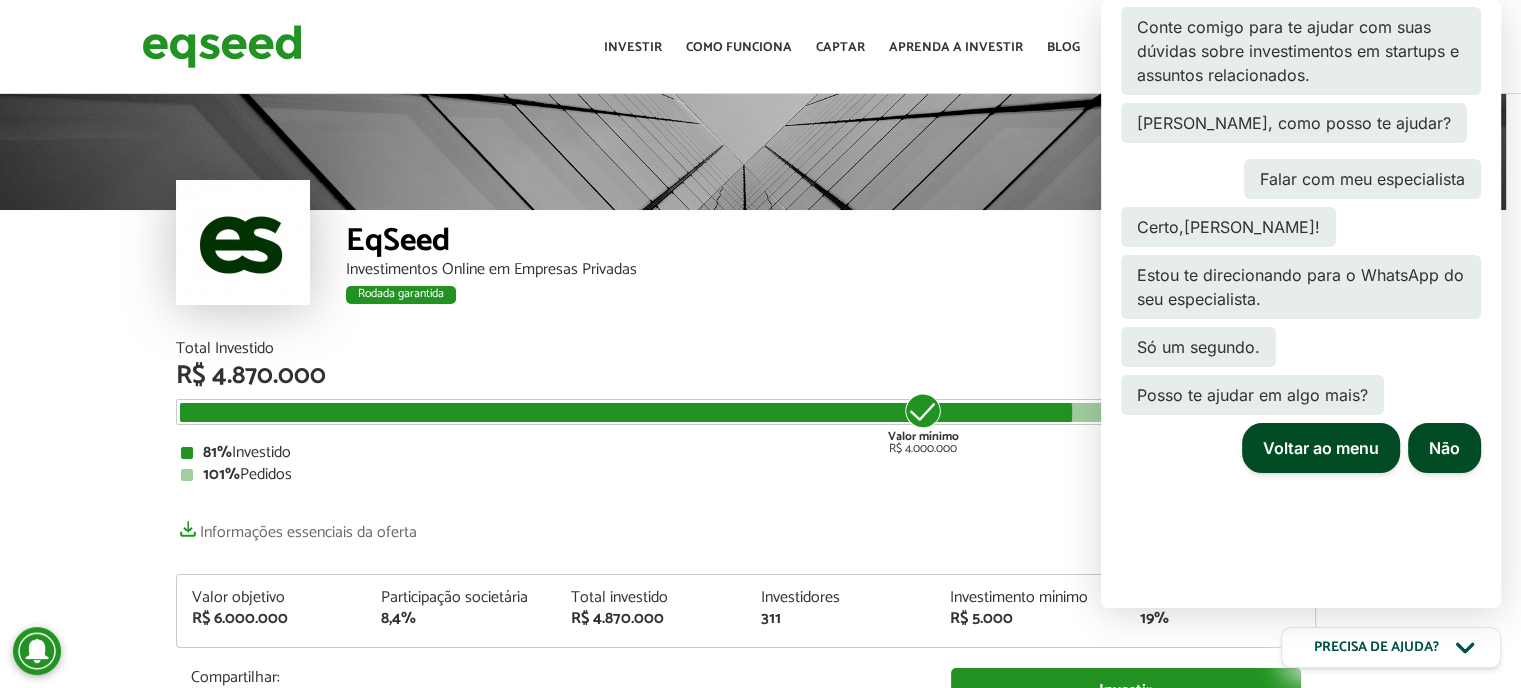 click at bounding box center [745, 150] 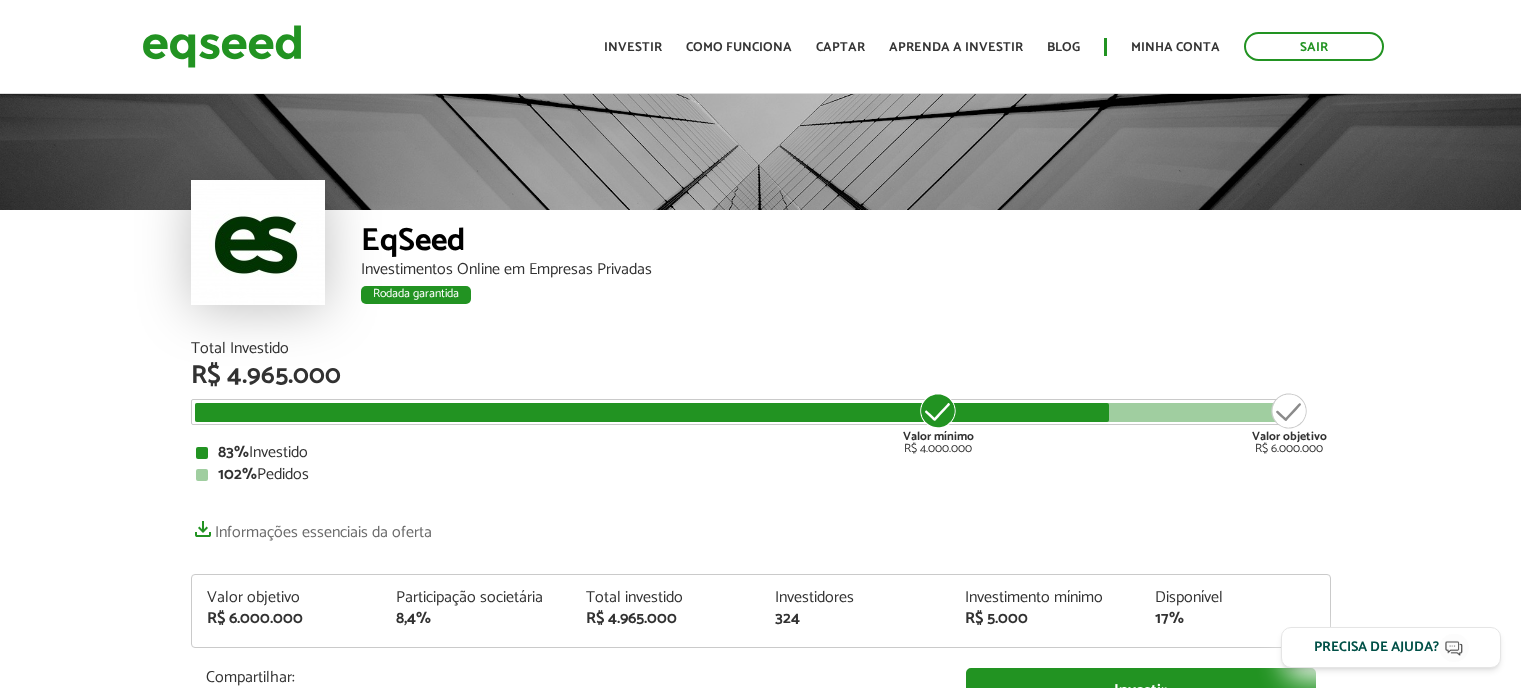scroll, scrollTop: 0, scrollLeft: 0, axis: both 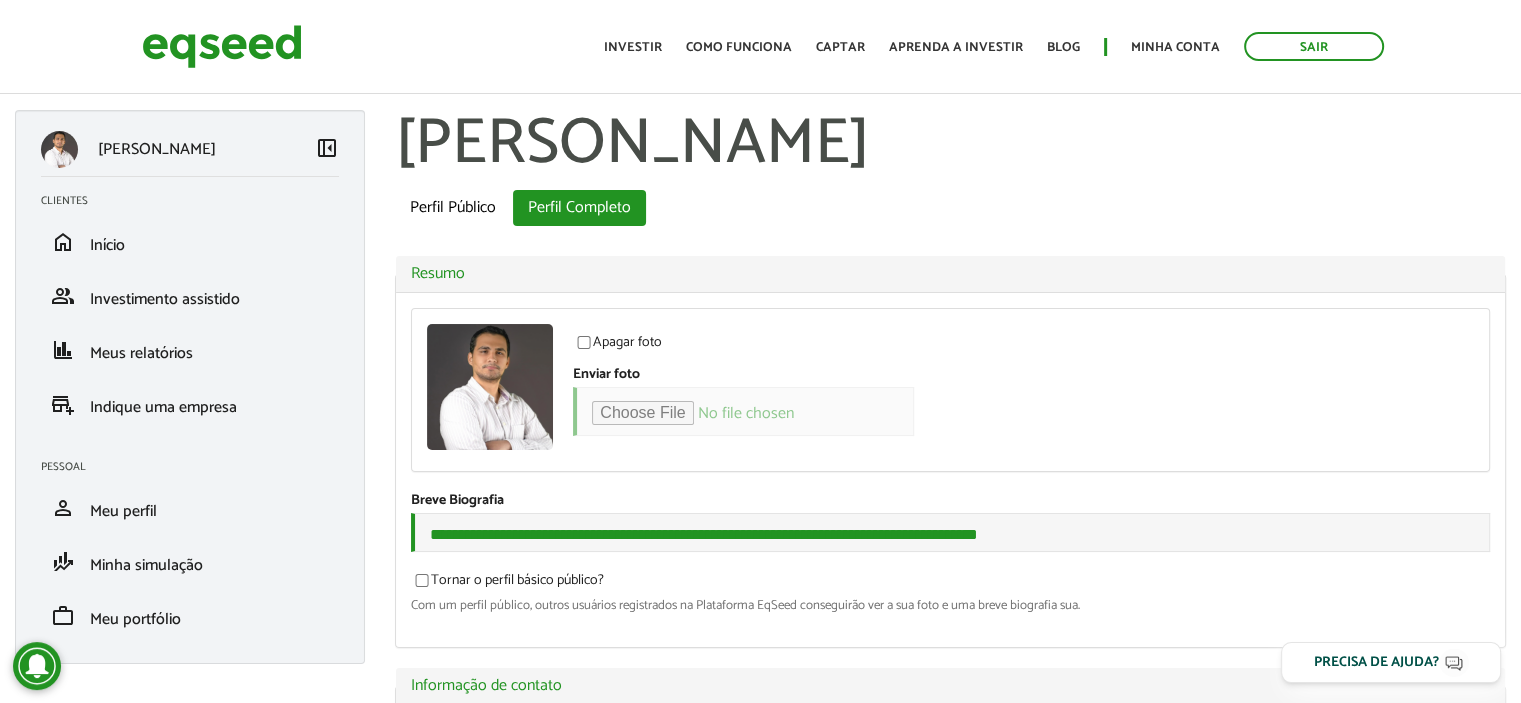 type on "**********" 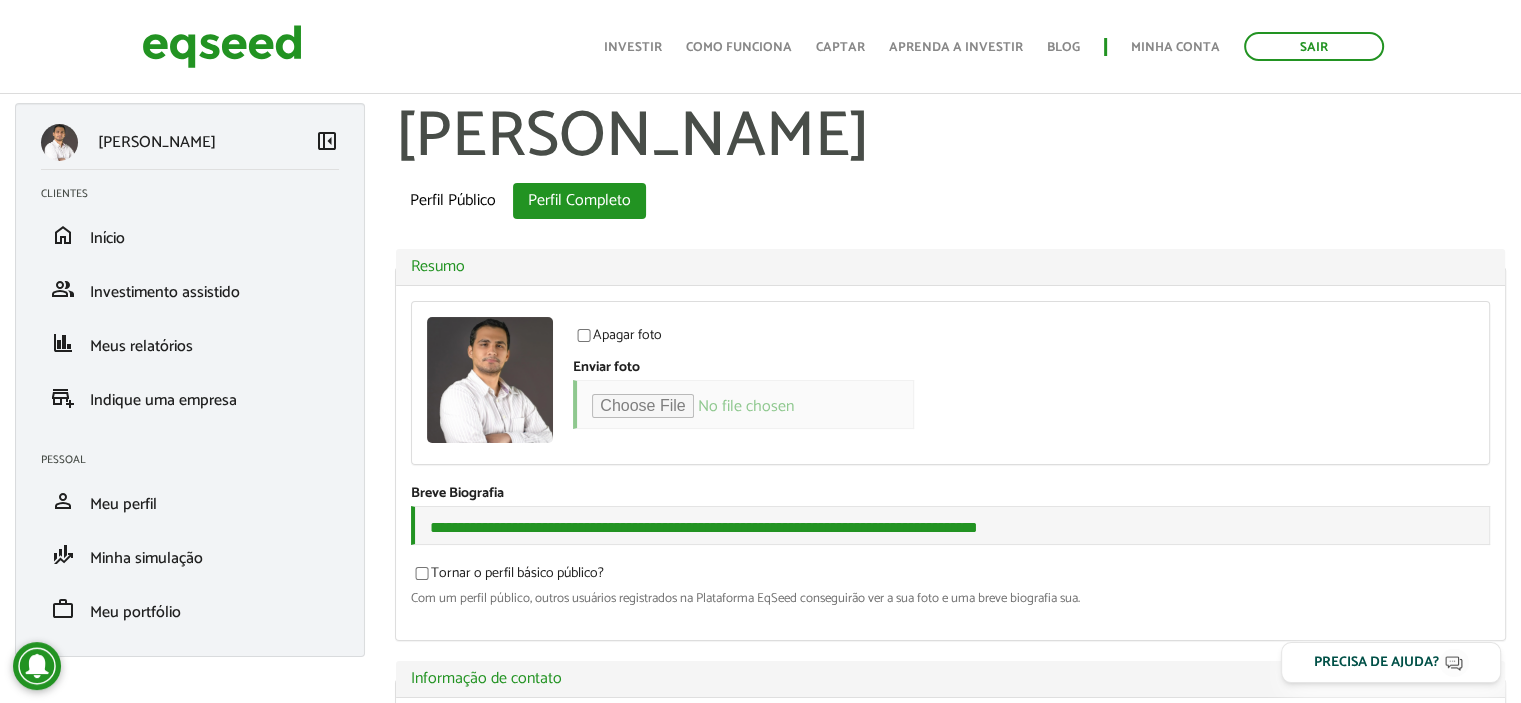scroll, scrollTop: 0, scrollLeft: 0, axis: both 